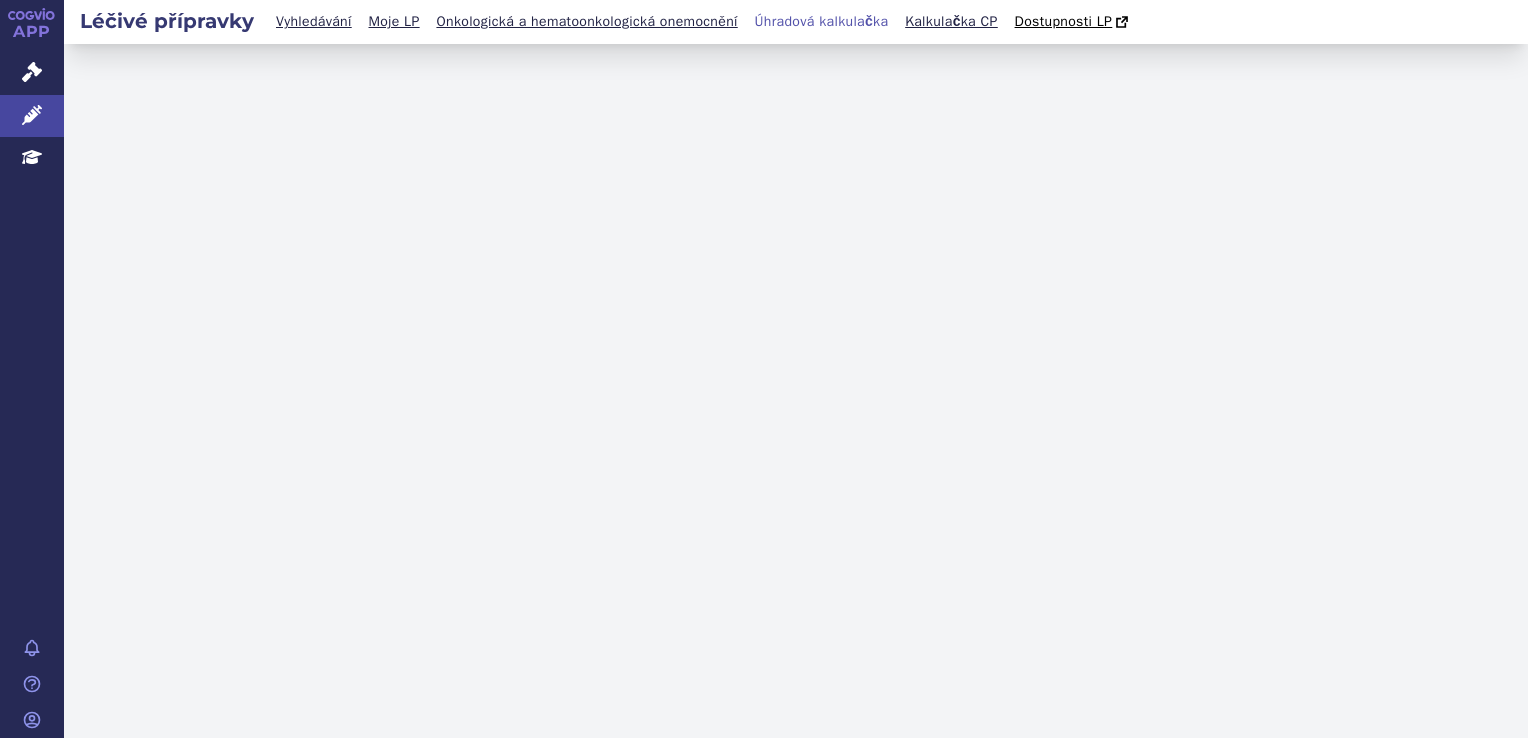 scroll, scrollTop: 0, scrollLeft: 0, axis: both 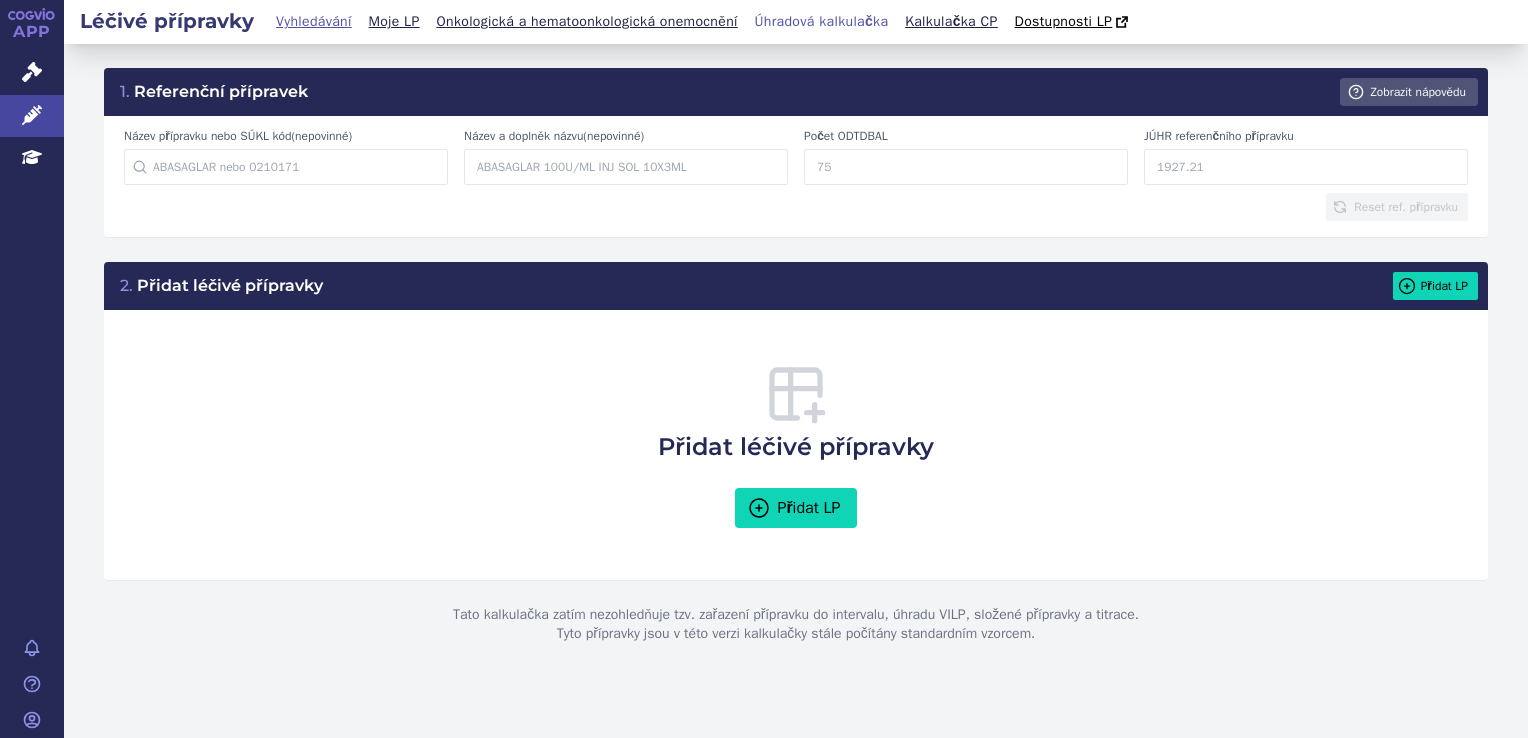 click on "Vyhledávání" at bounding box center [314, 21] 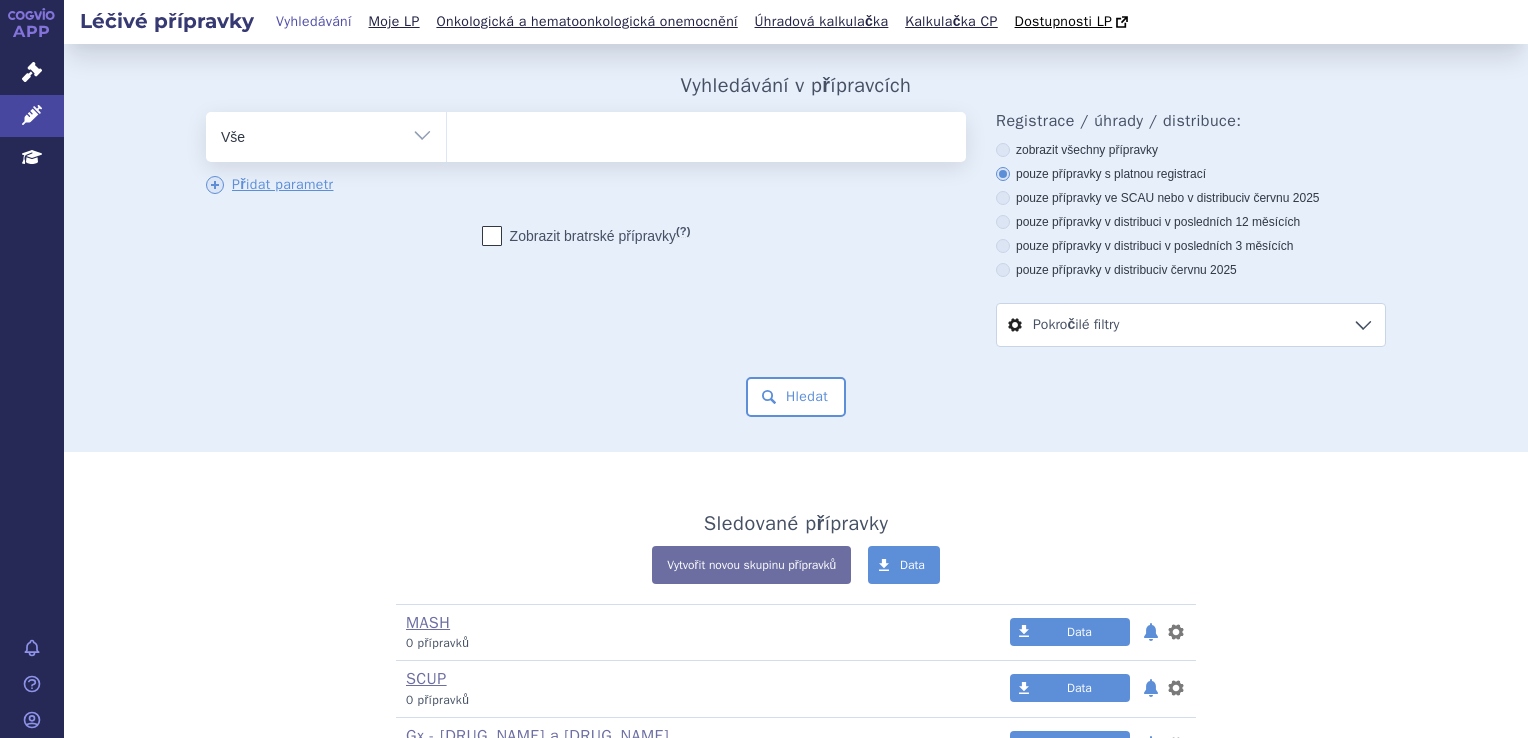 scroll, scrollTop: 0, scrollLeft: 0, axis: both 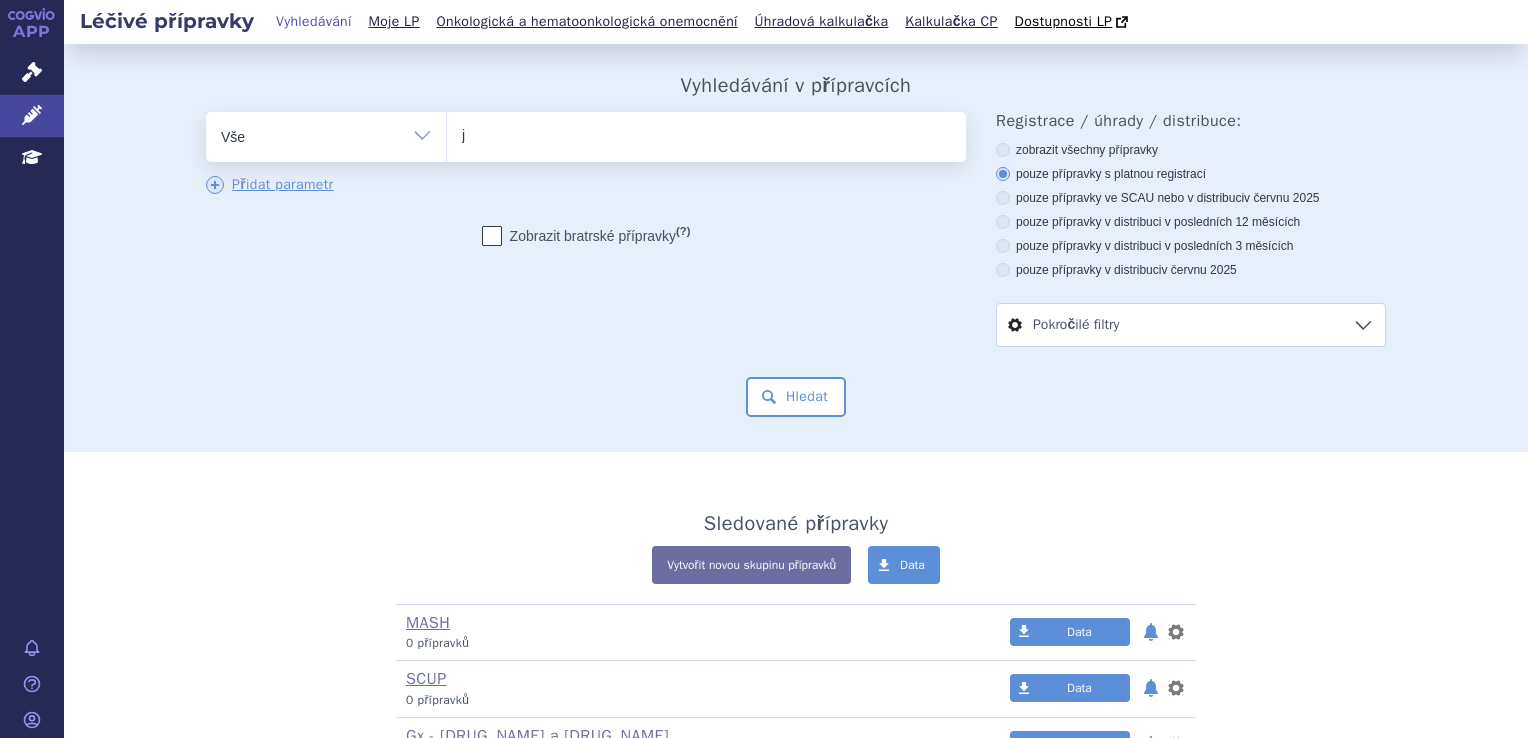 type on "ja" 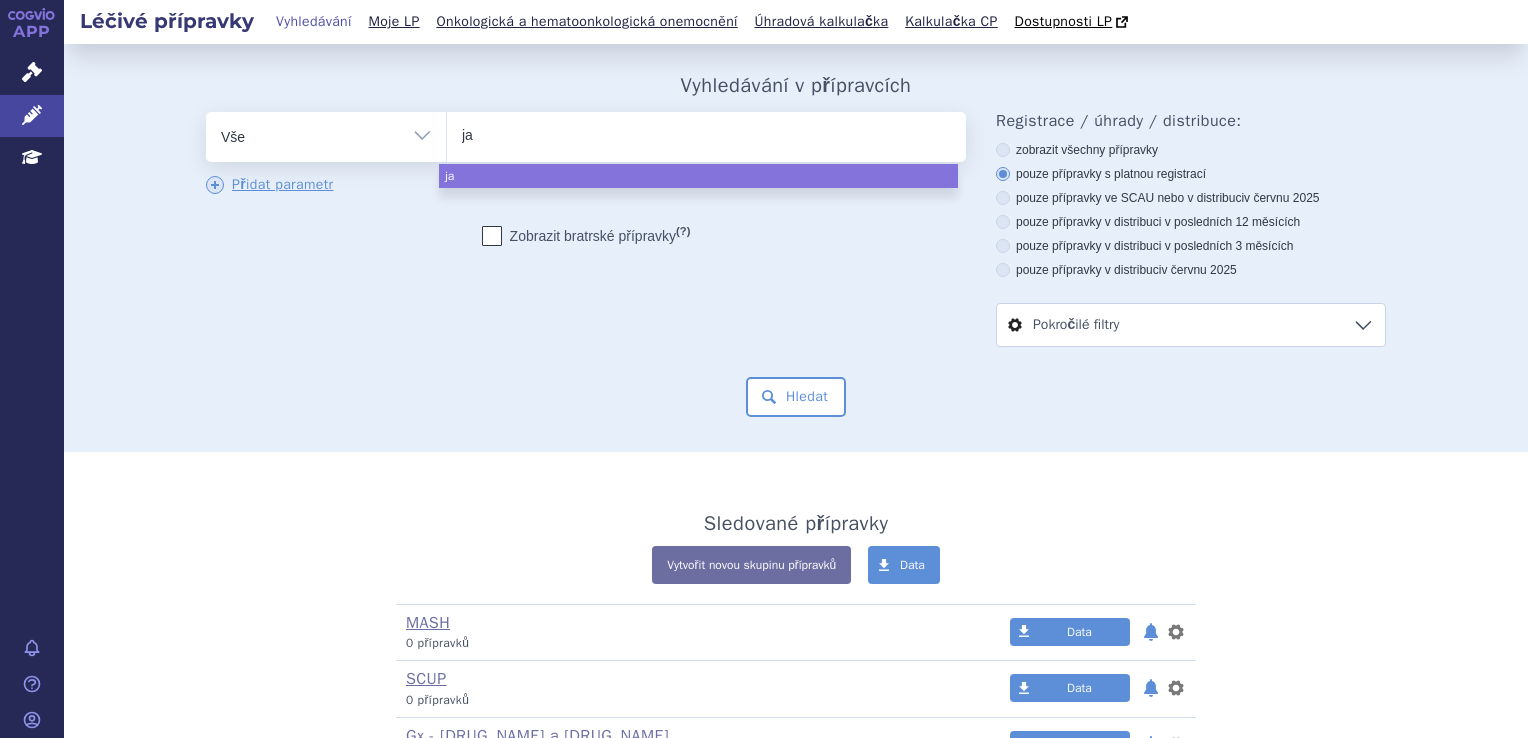 type on "jar" 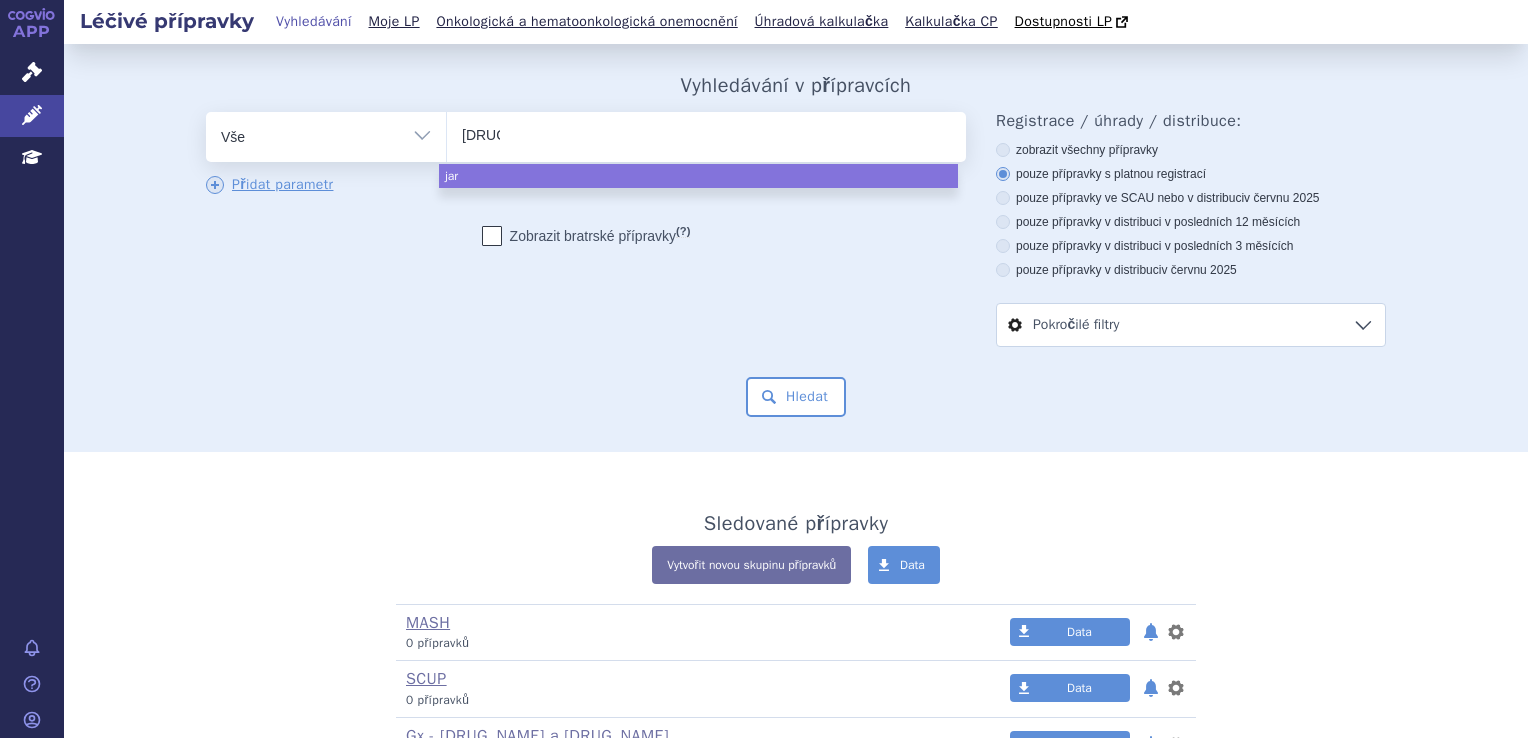 type on "jardi" 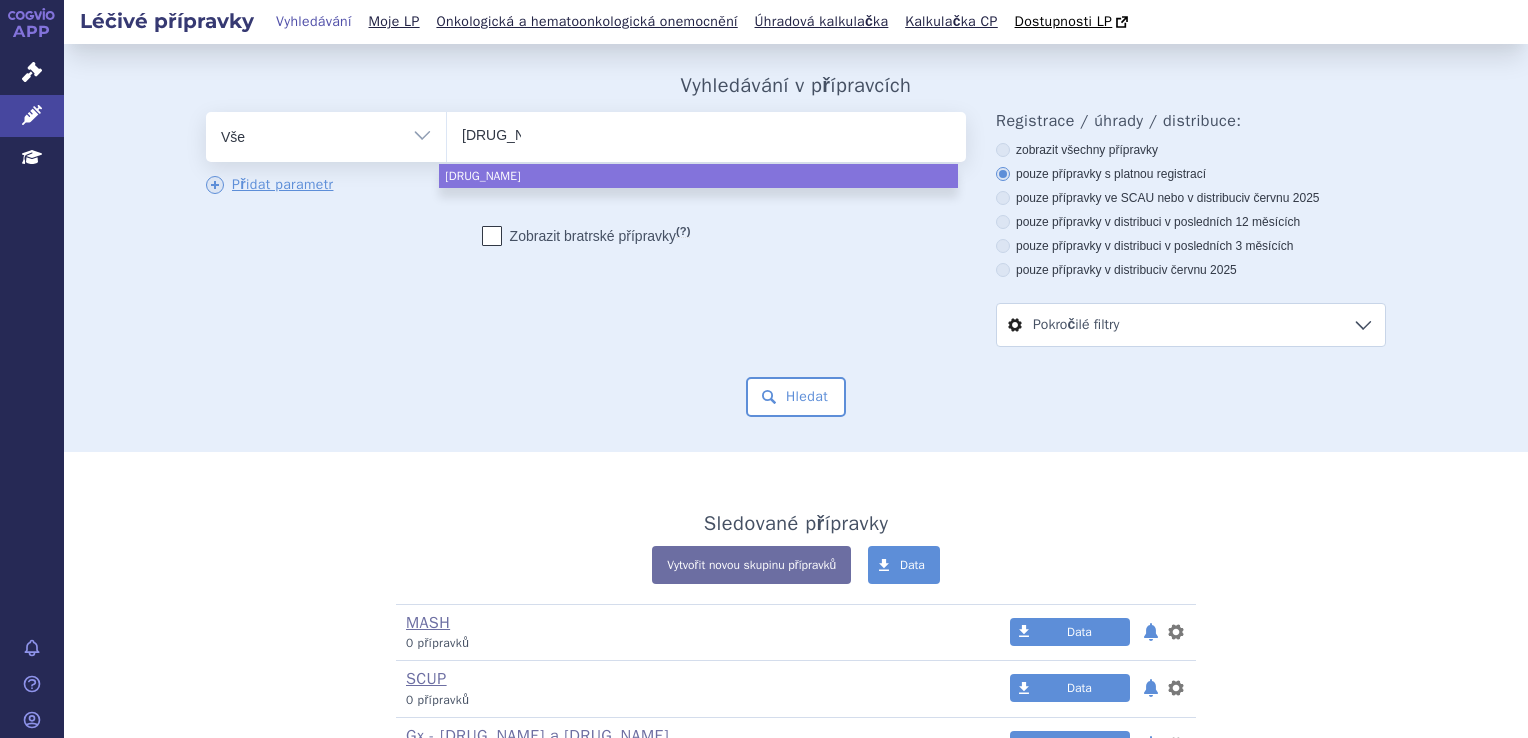 type on "jardian" 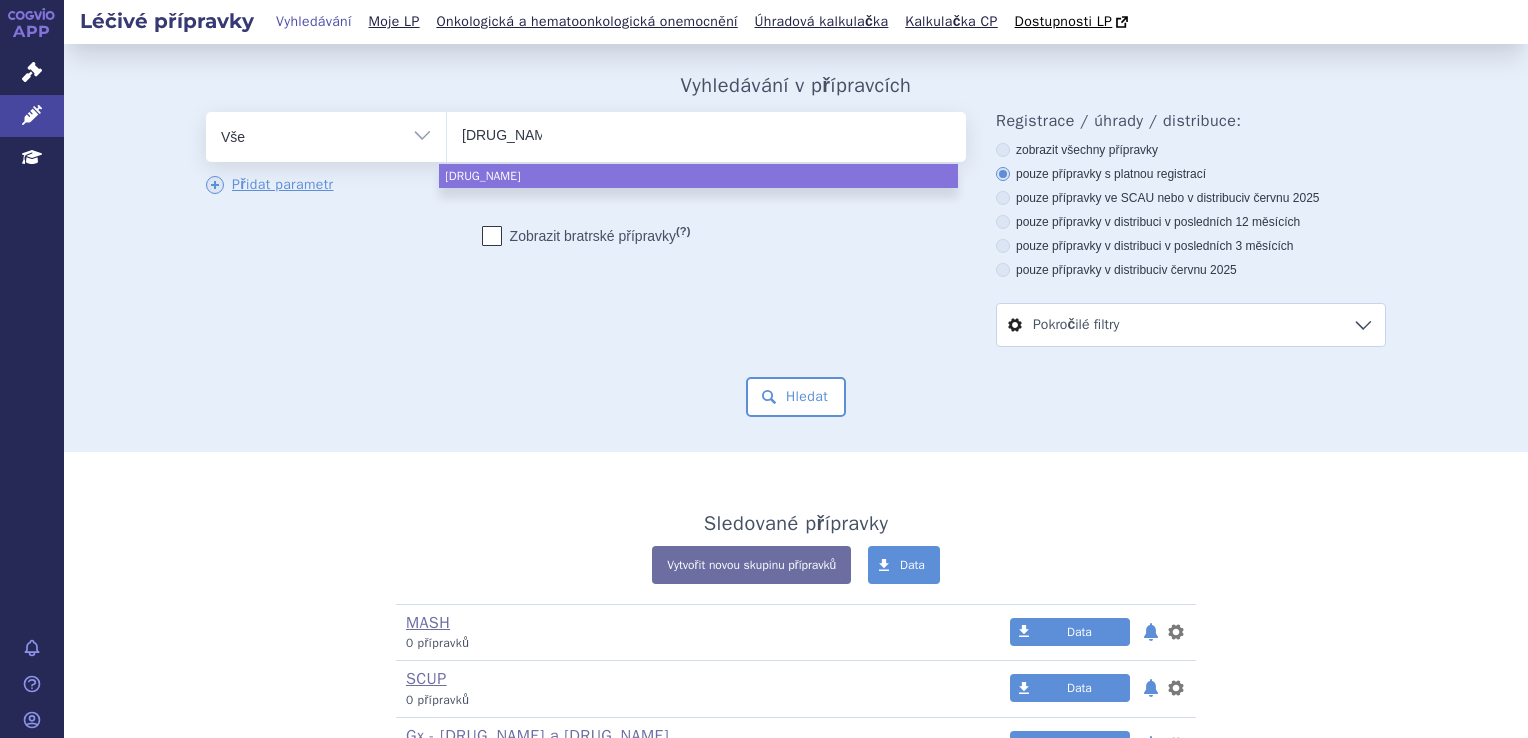 type on "jardiance" 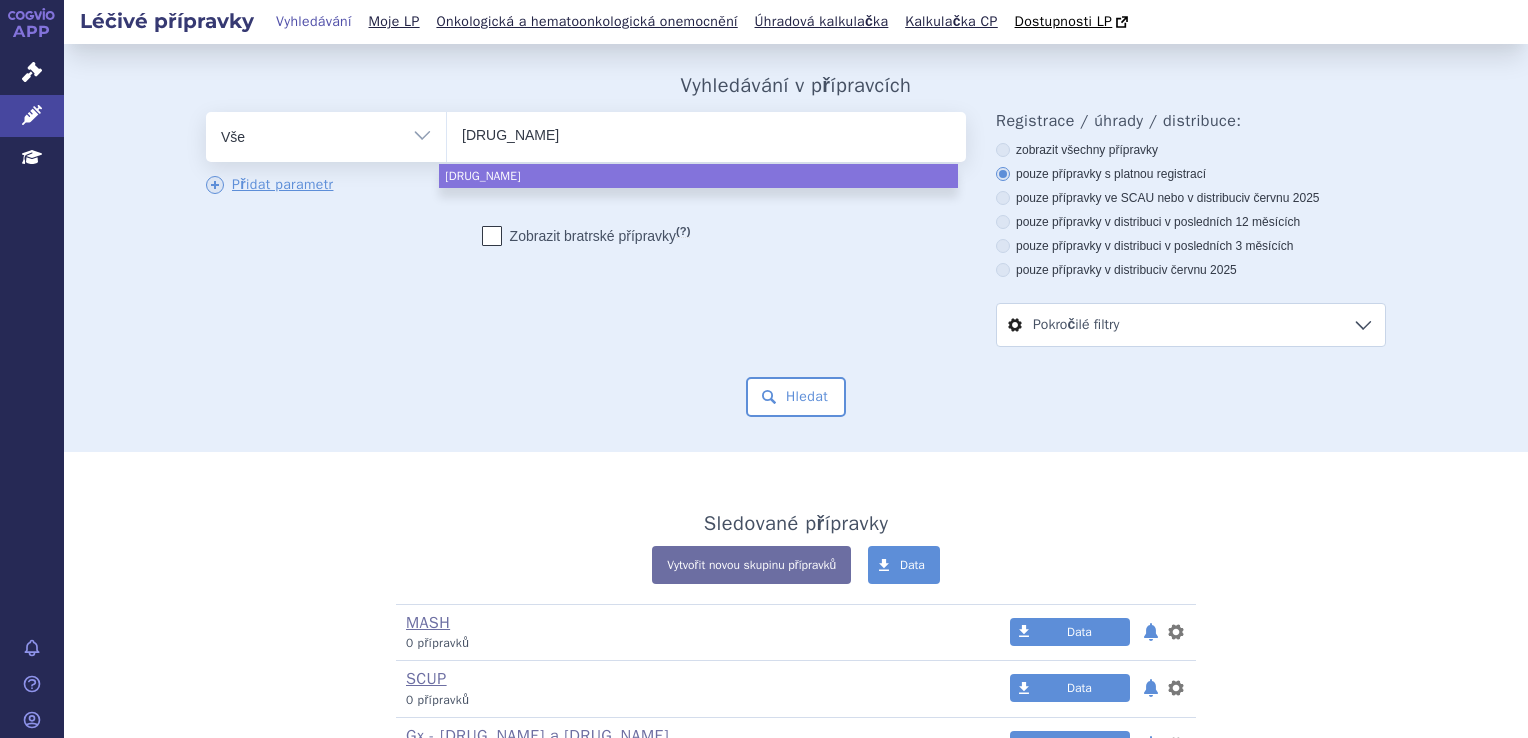 type 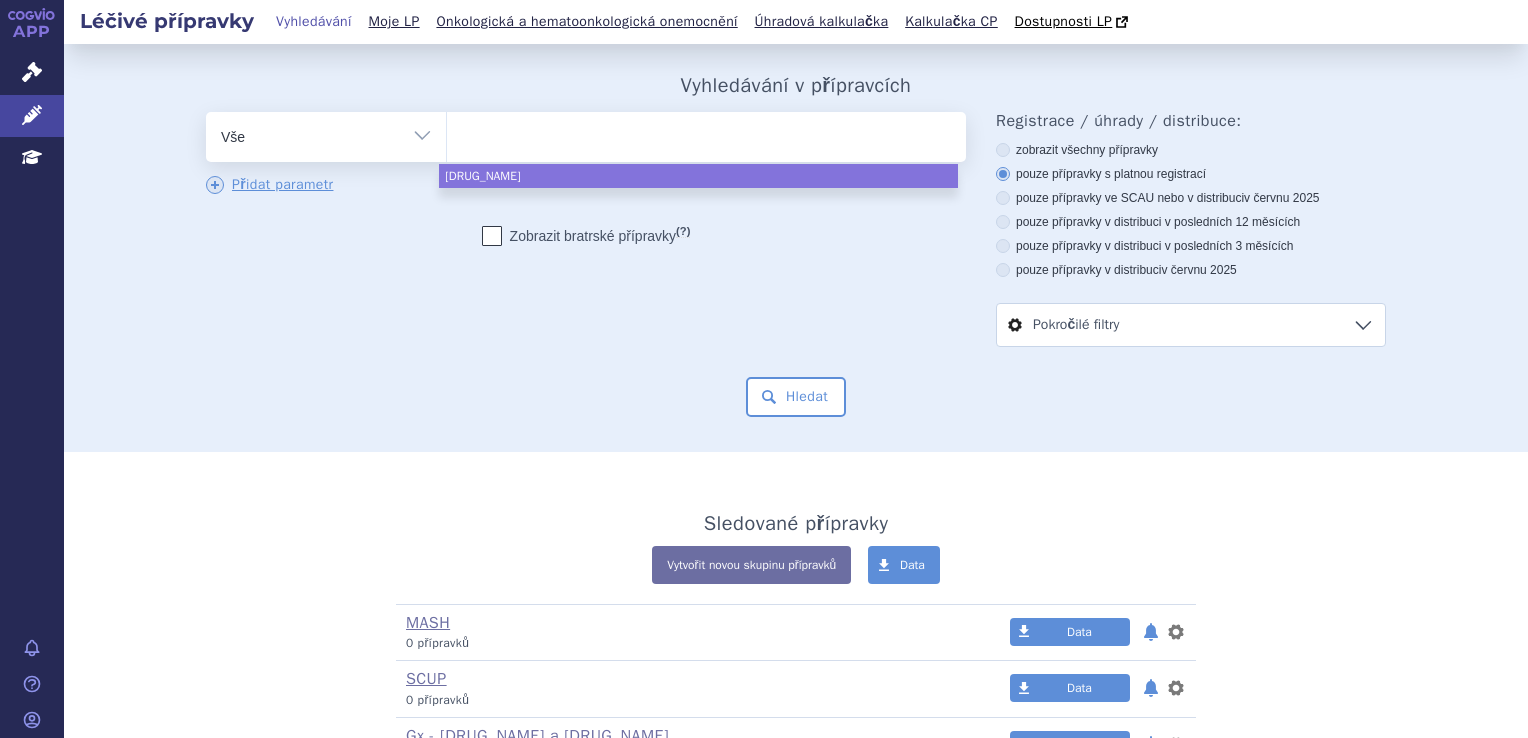select on "jardiance" 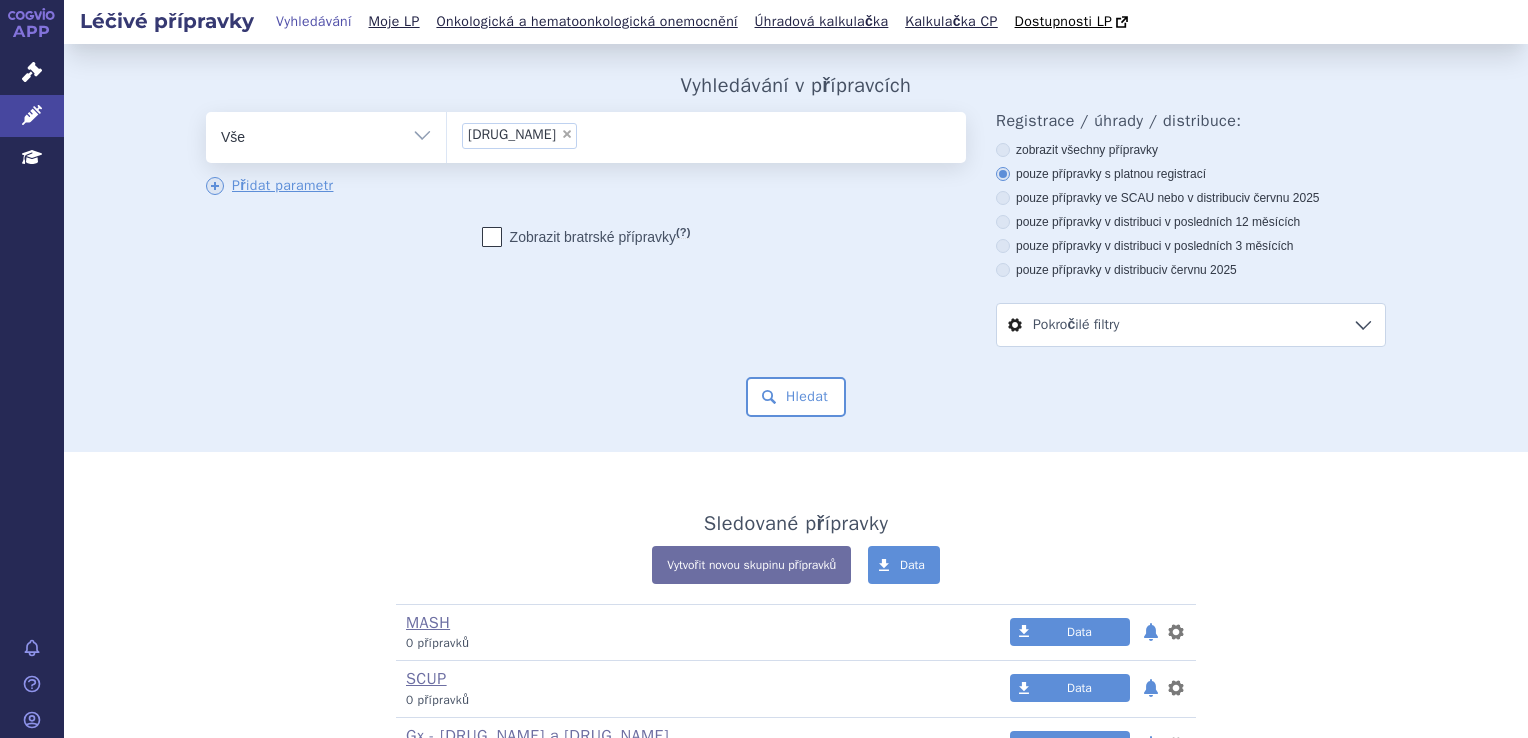 click on "×" at bounding box center [567, 134] 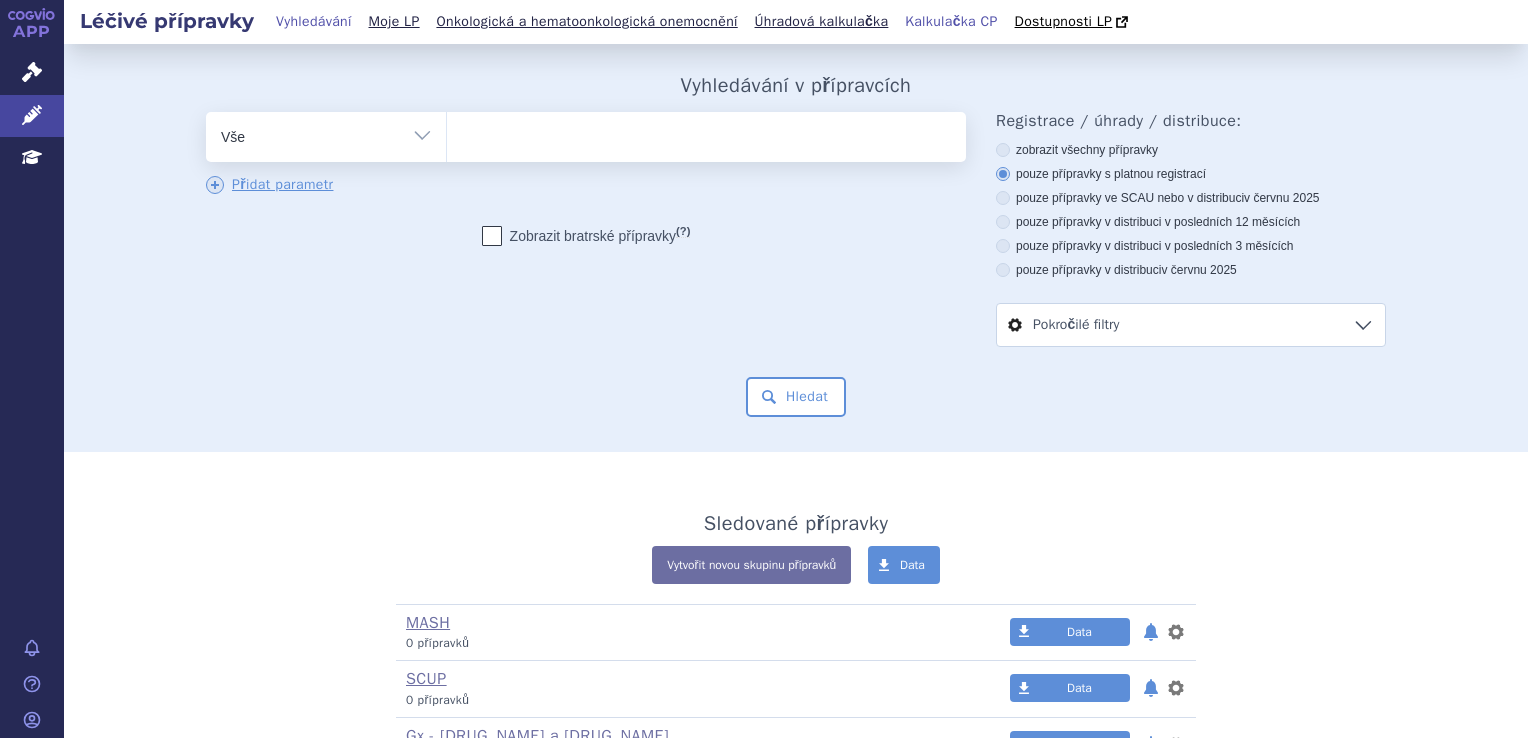 click on "Kalkulačka CP" at bounding box center [951, 21] 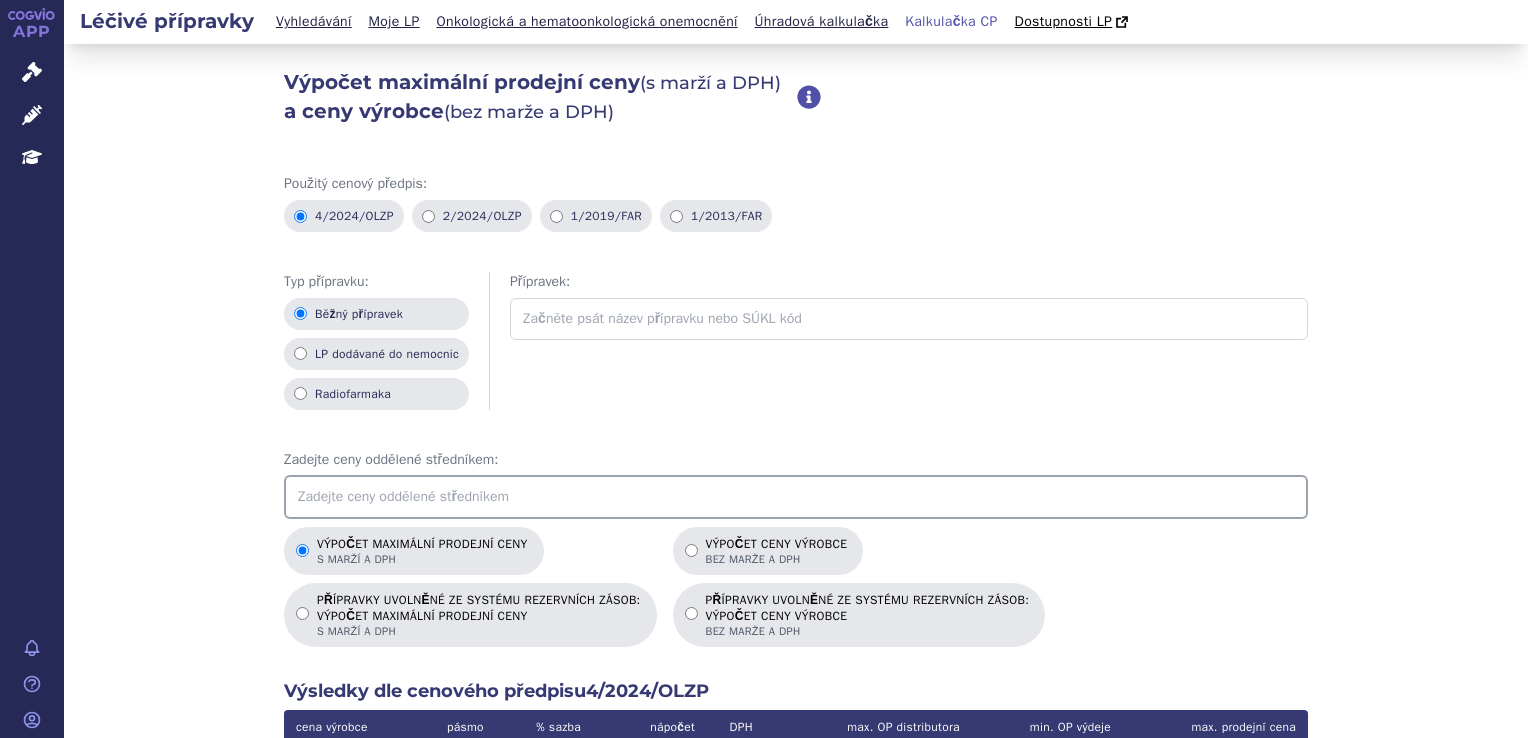 scroll, scrollTop: 0, scrollLeft: 0, axis: both 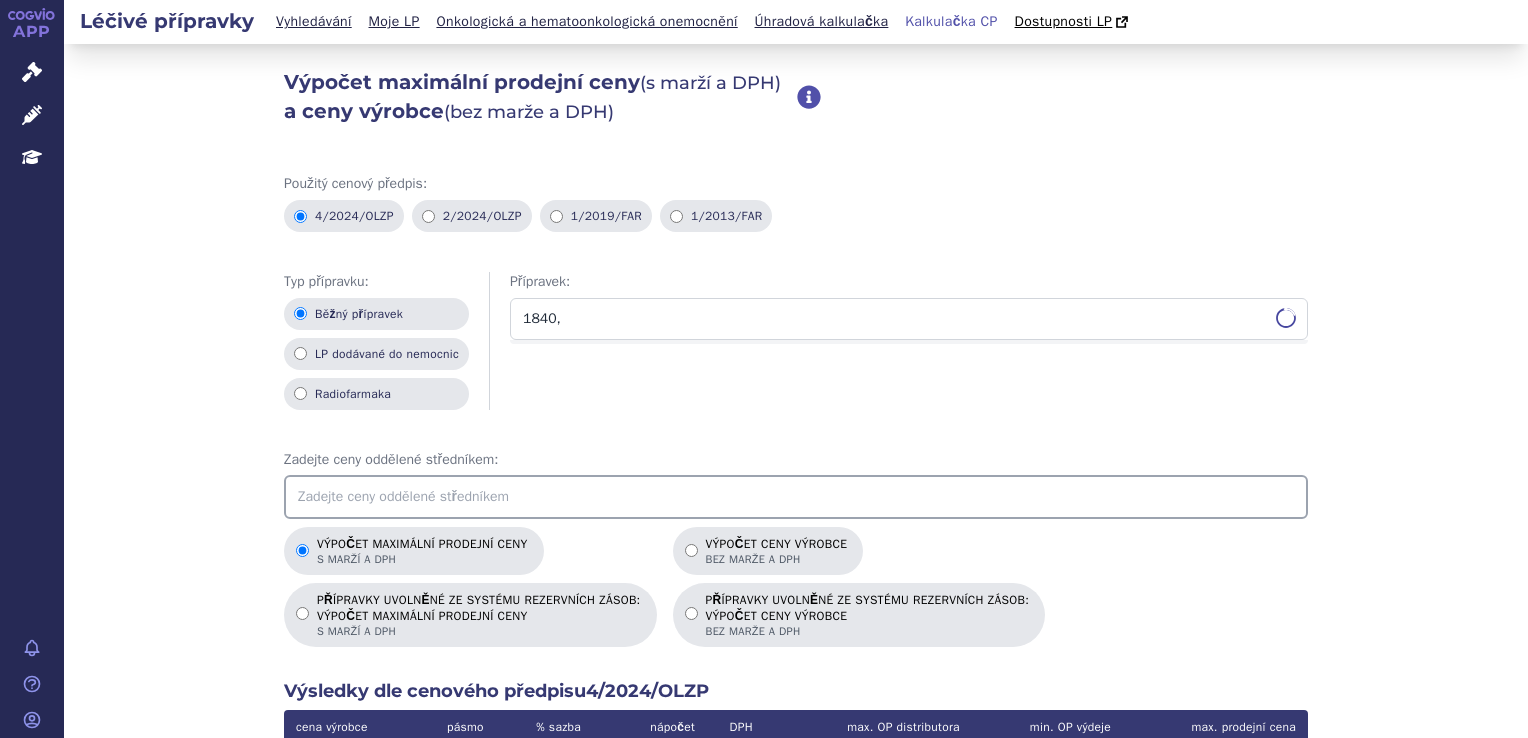 type on "1840.5" 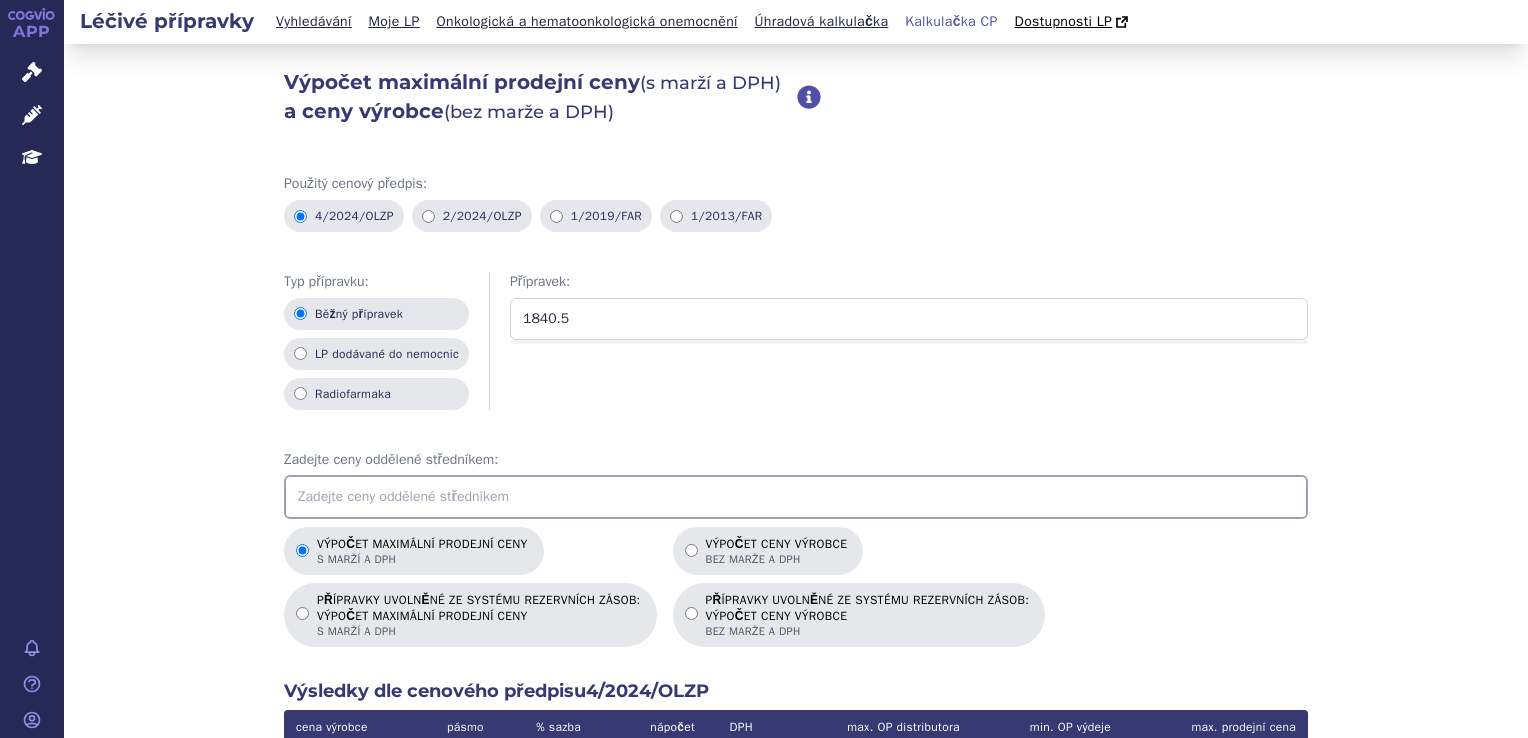 drag, startPoint x: 644, startPoint y: 315, endPoint x: 474, endPoint y: 331, distance: 170.75128 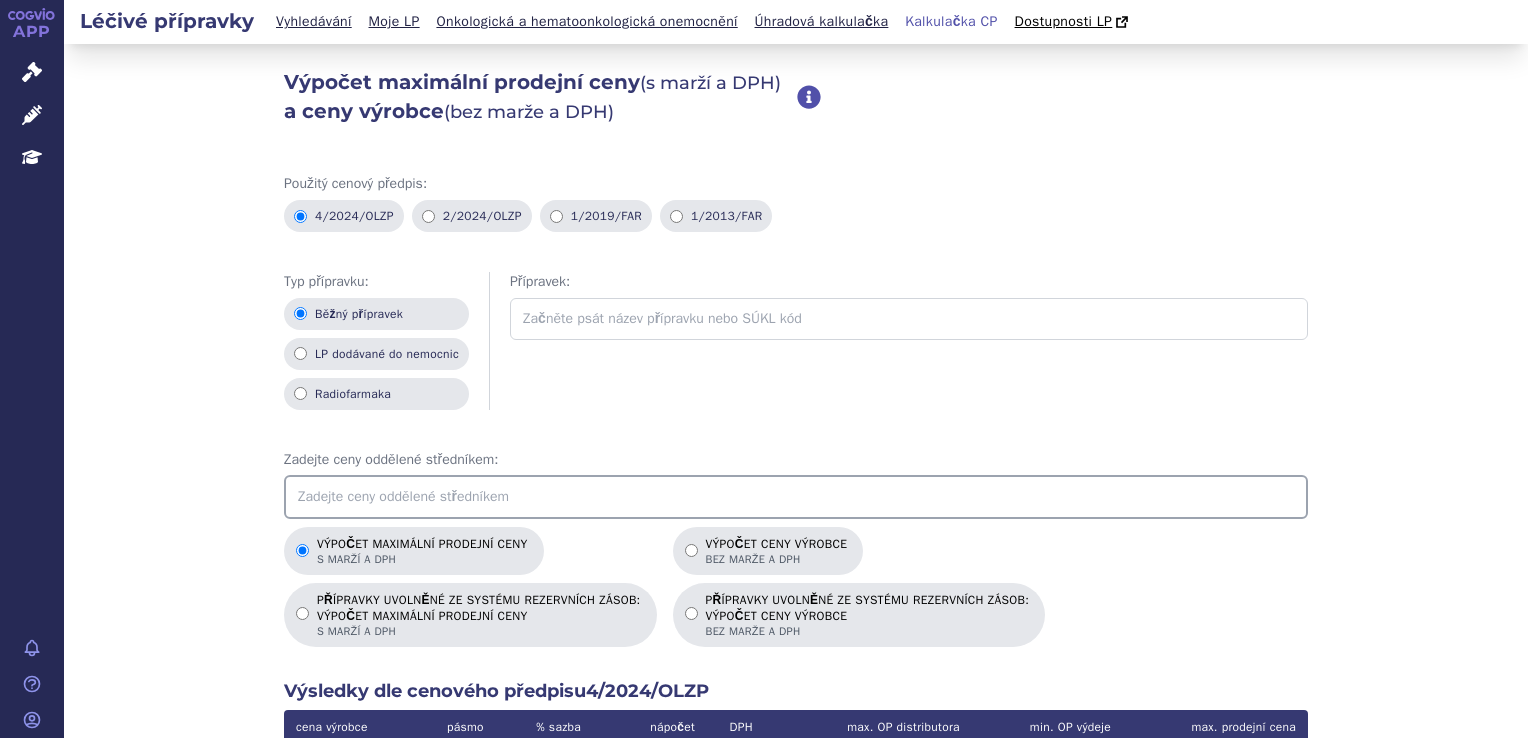 click at bounding box center (796, 497) 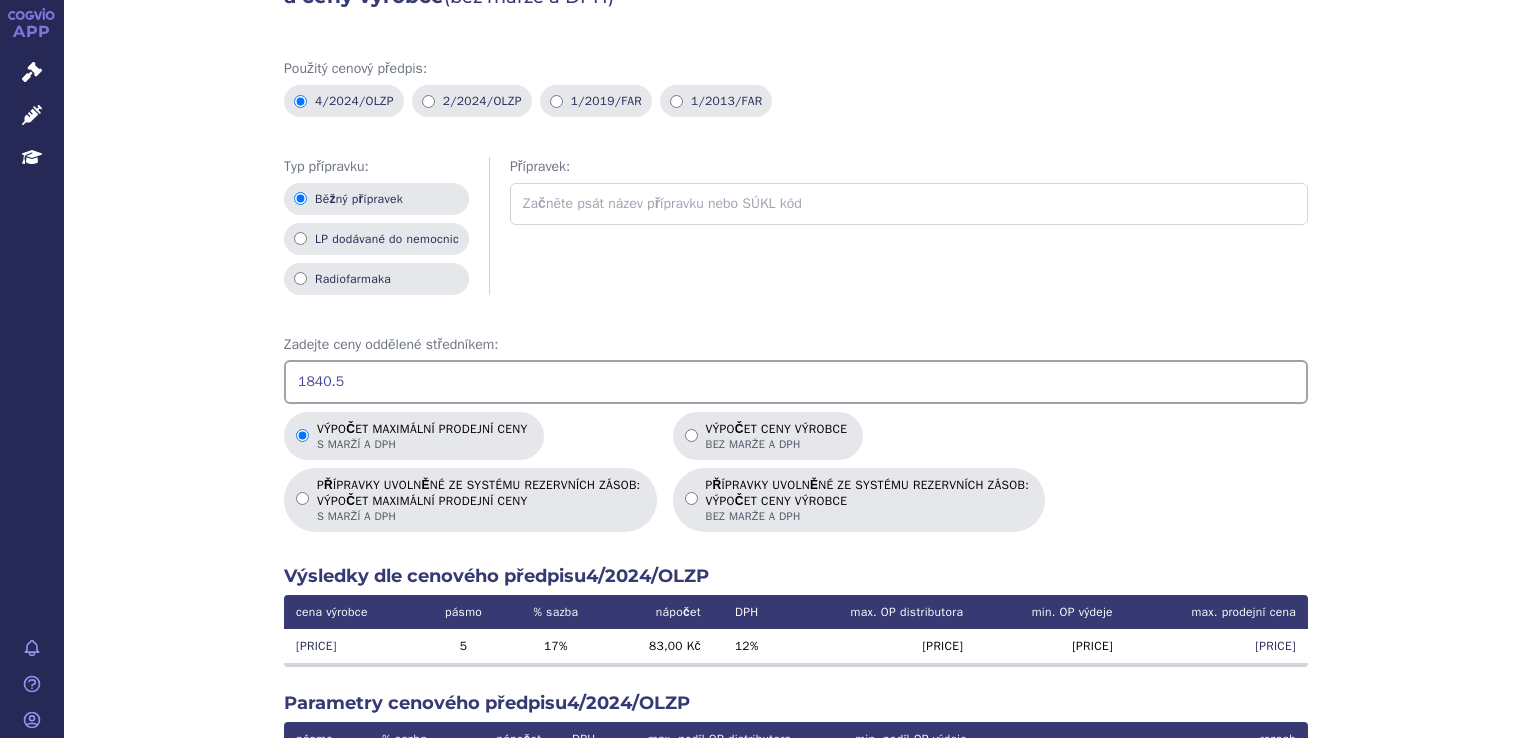 scroll, scrollTop: 200, scrollLeft: 0, axis: vertical 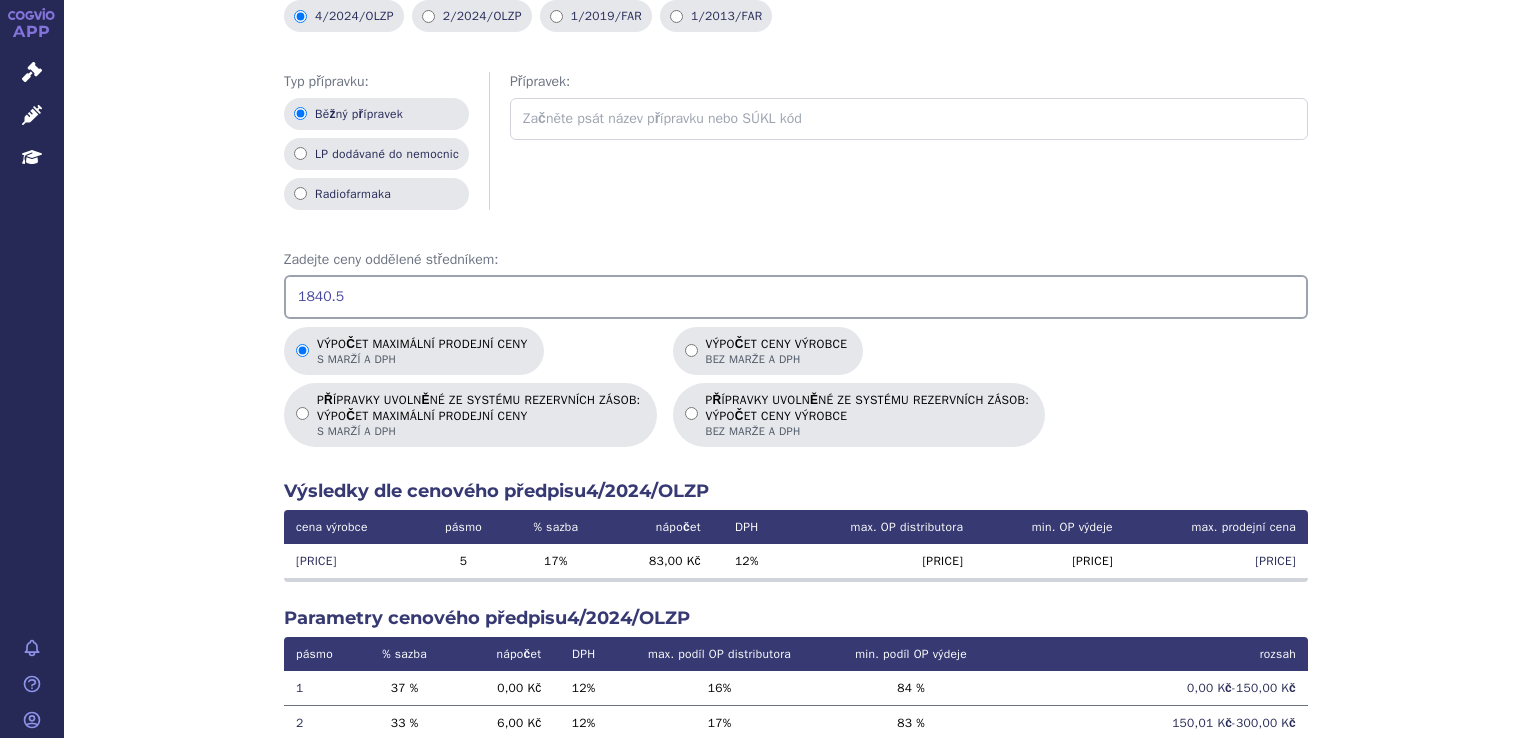 drag, startPoint x: 432, startPoint y: 311, endPoint x: 288, endPoint y: 312, distance: 144.00348 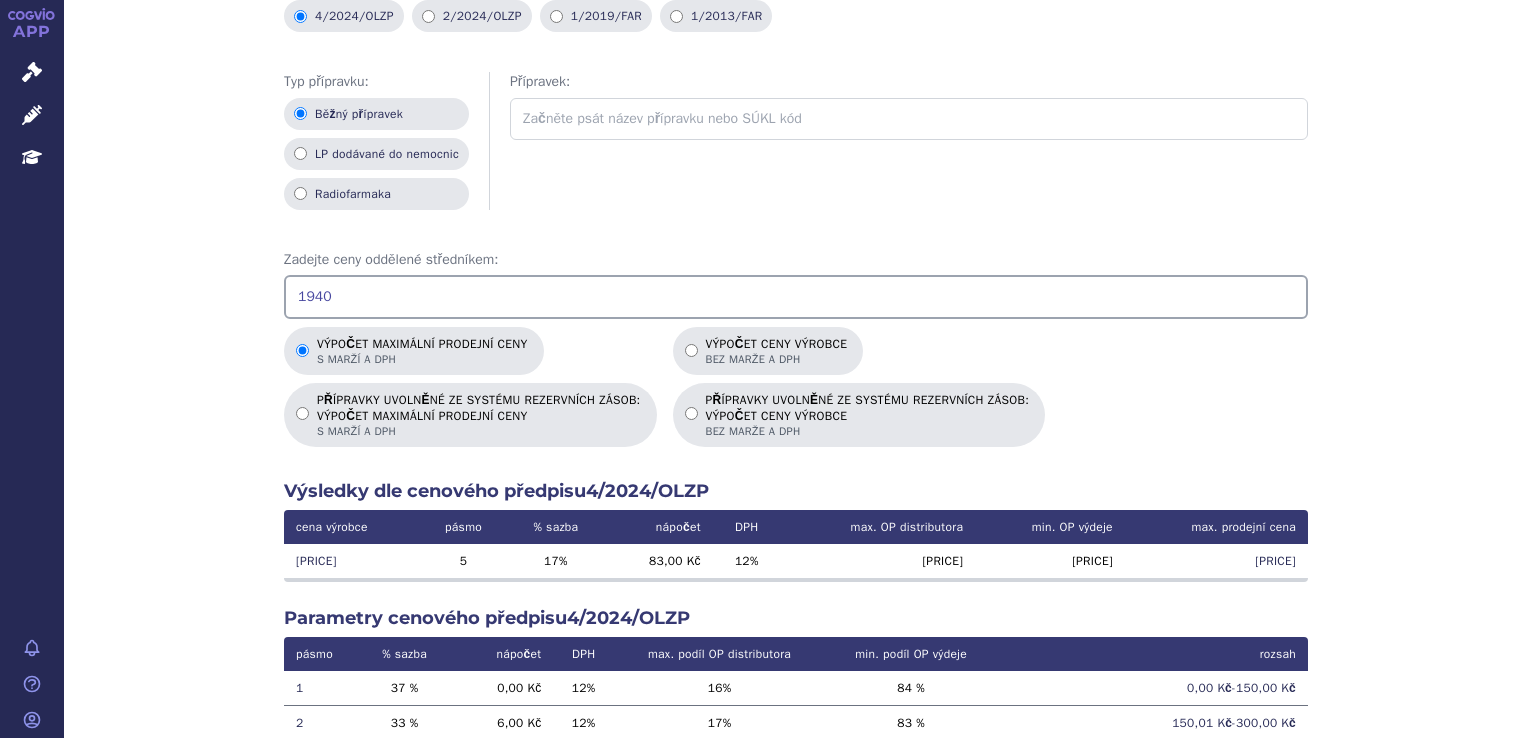 drag, startPoint x: 391, startPoint y: 309, endPoint x: 276, endPoint y: 310, distance: 115.00435 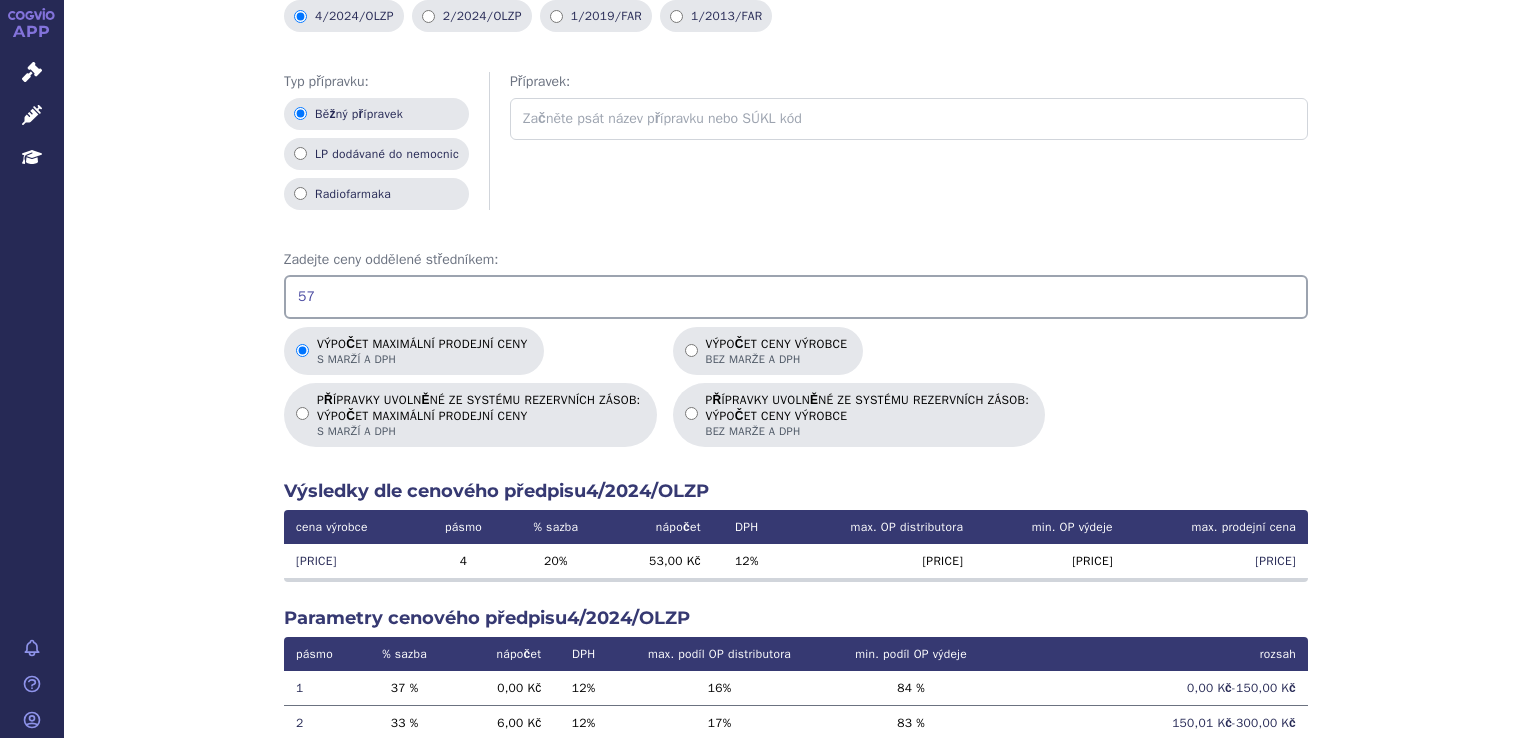 type on "5" 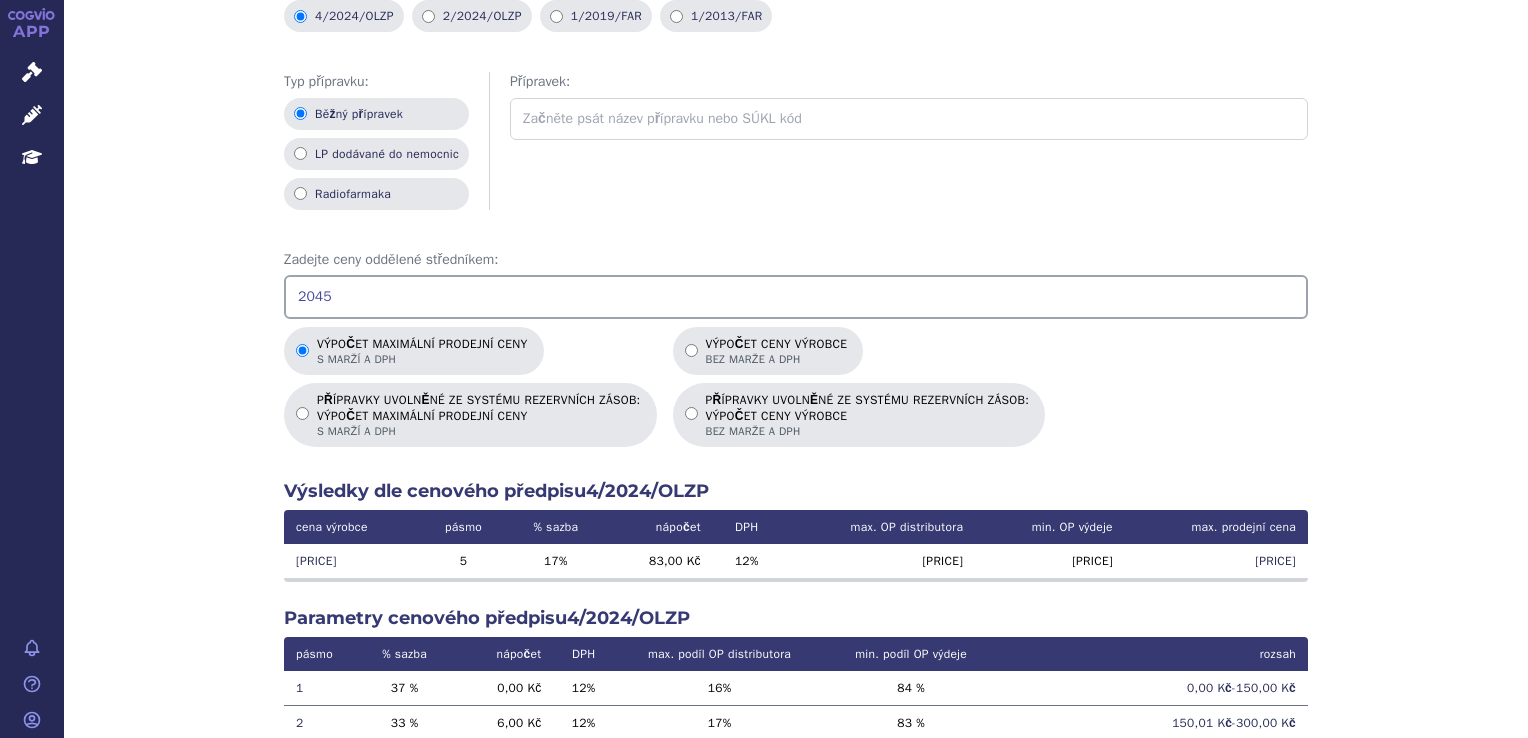 type on "2045" 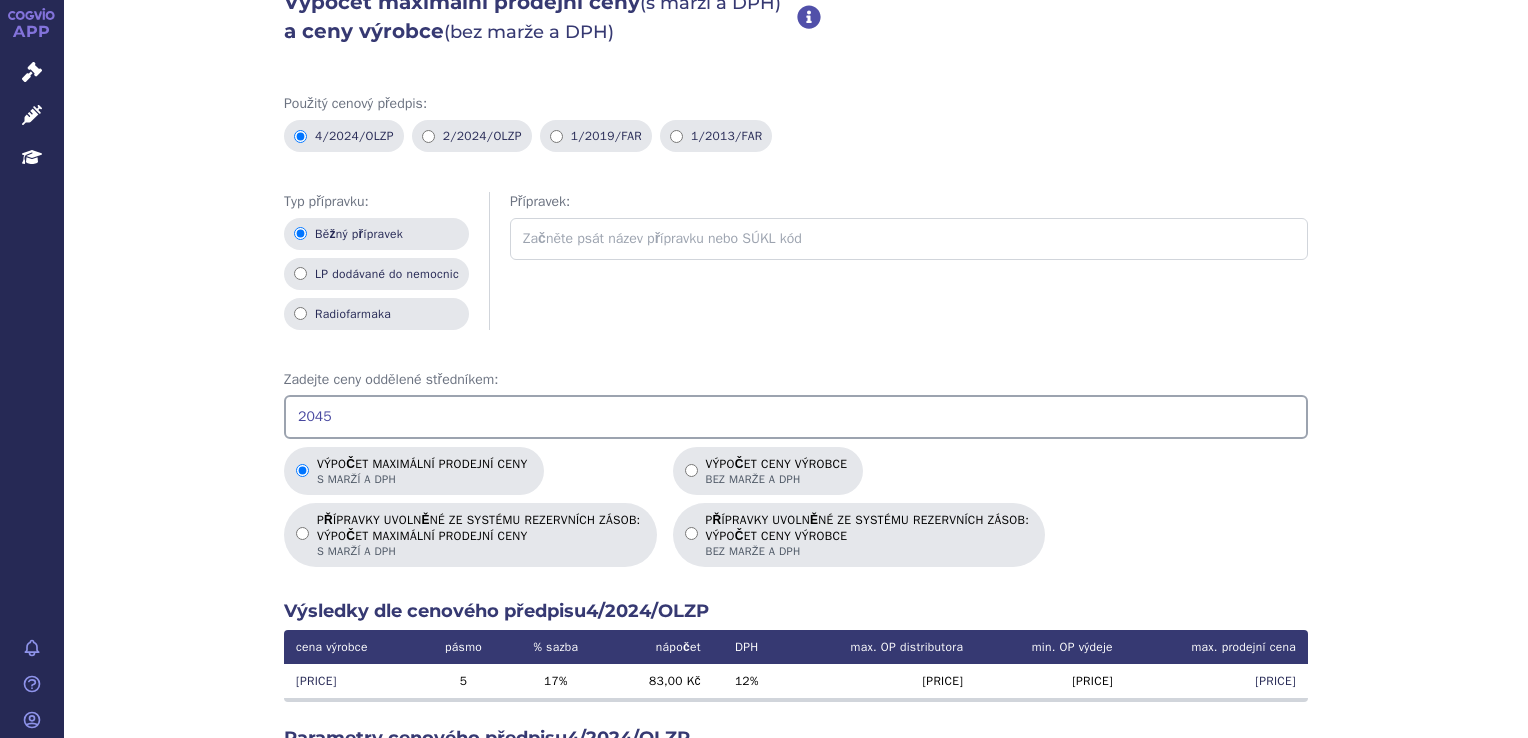 scroll, scrollTop: 200, scrollLeft: 0, axis: vertical 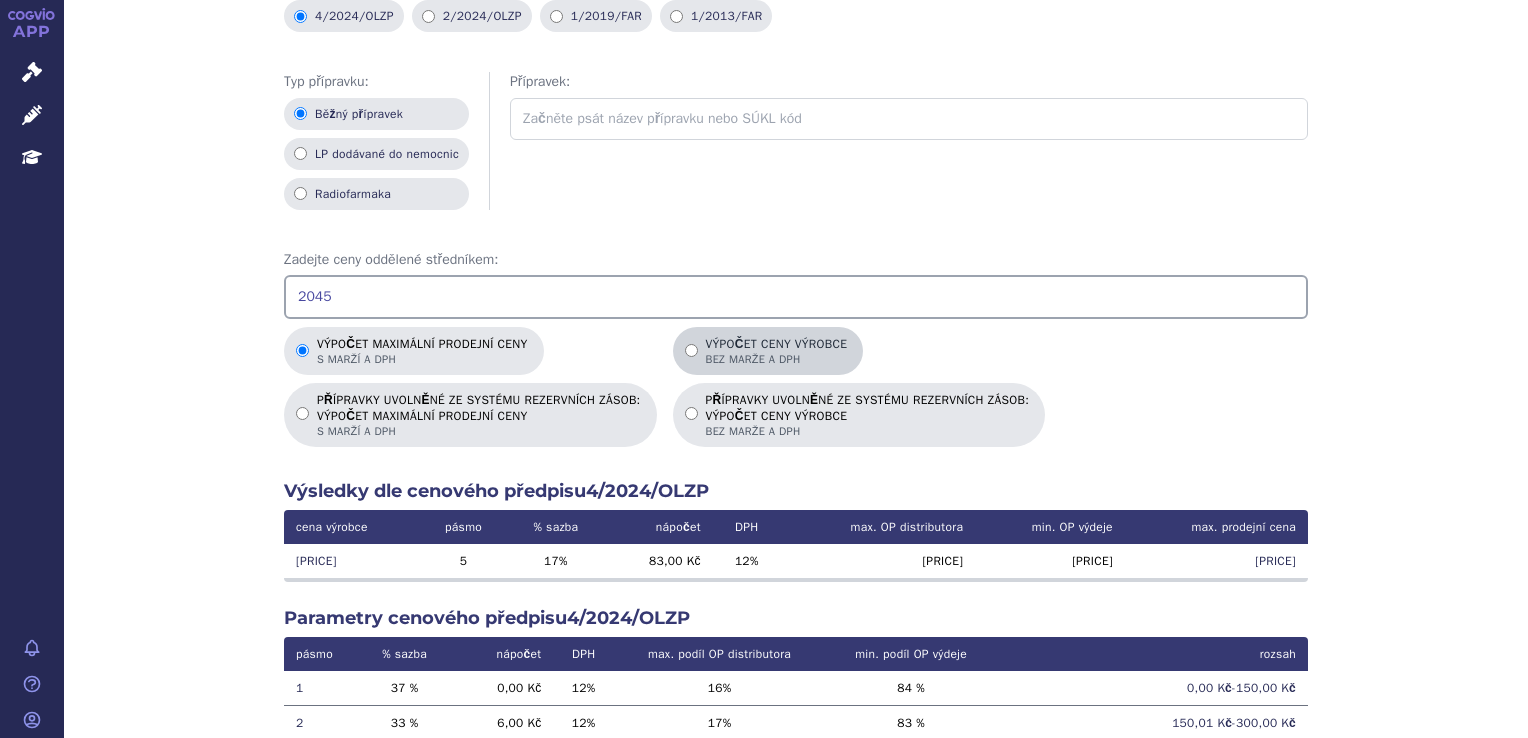 click on "bez marže a DPH" at bounding box center (777, 359) 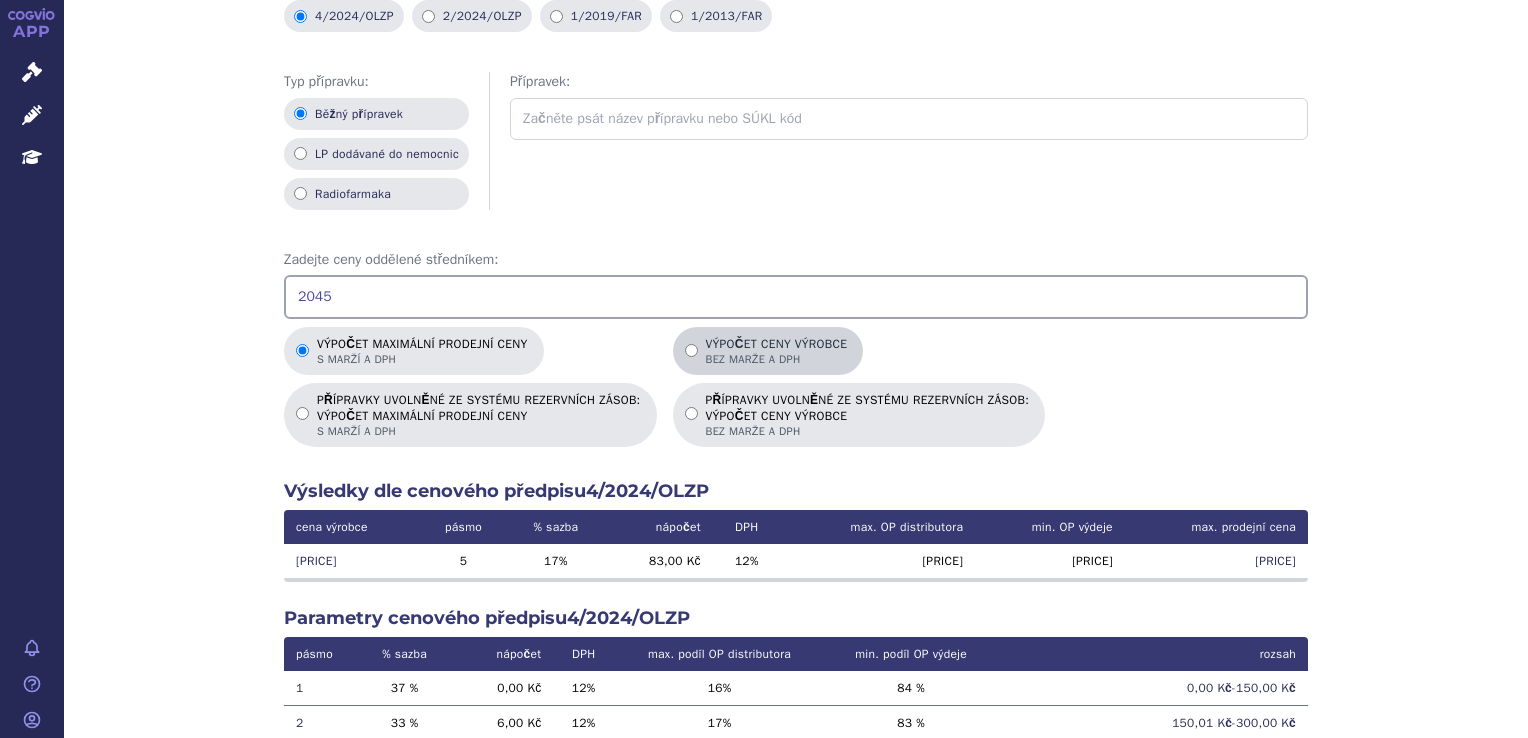 radio on "true" 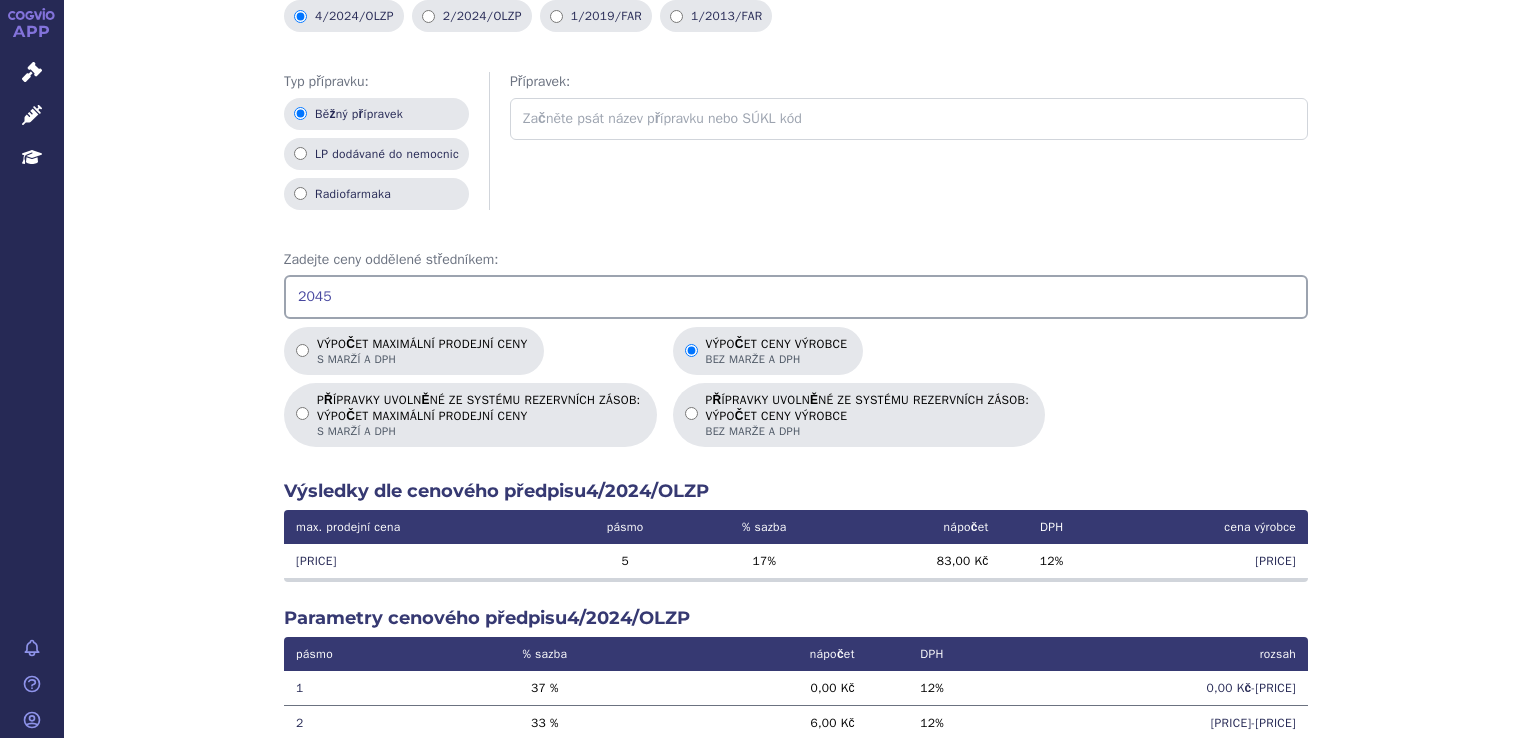 click on "2045" at bounding box center [796, 297] 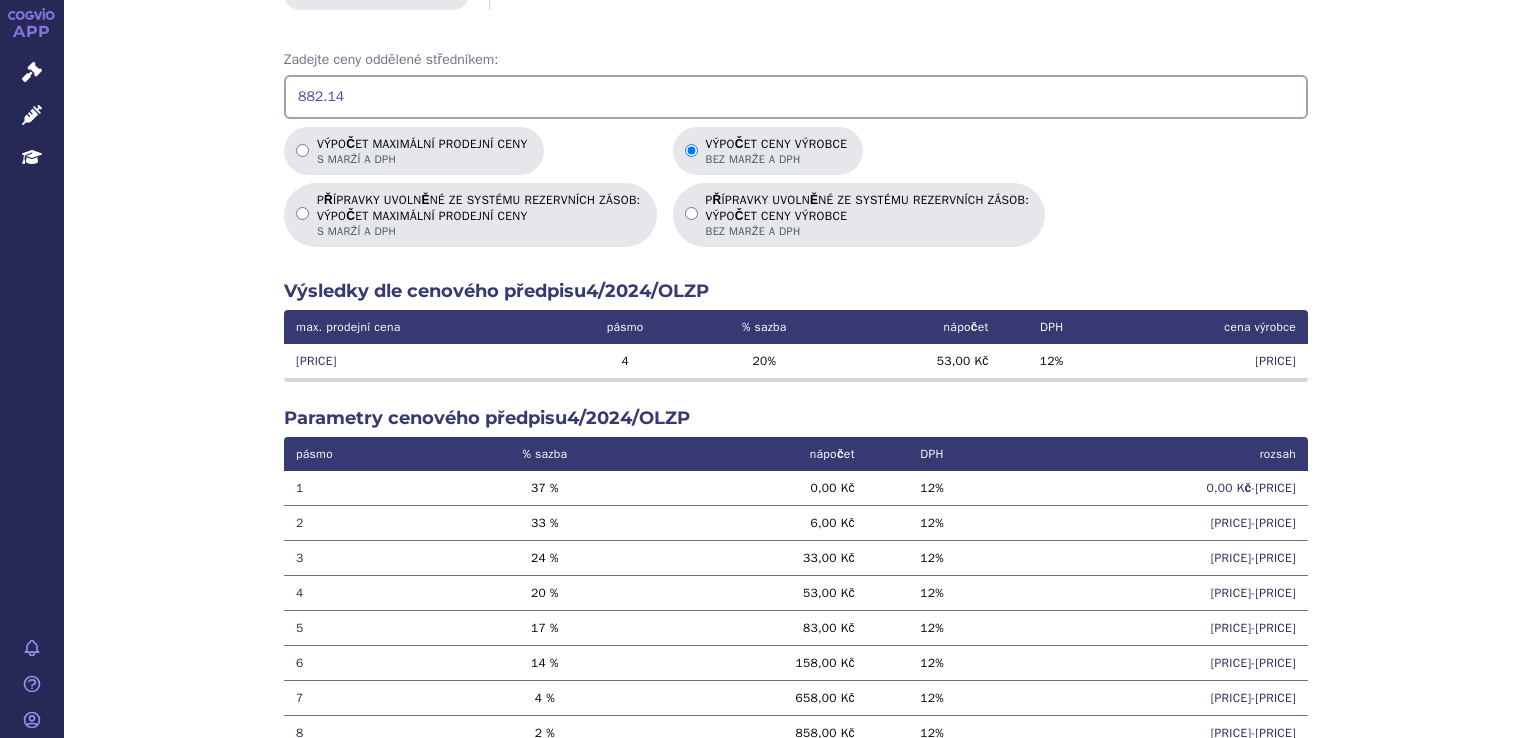 scroll, scrollTop: 200, scrollLeft: 0, axis: vertical 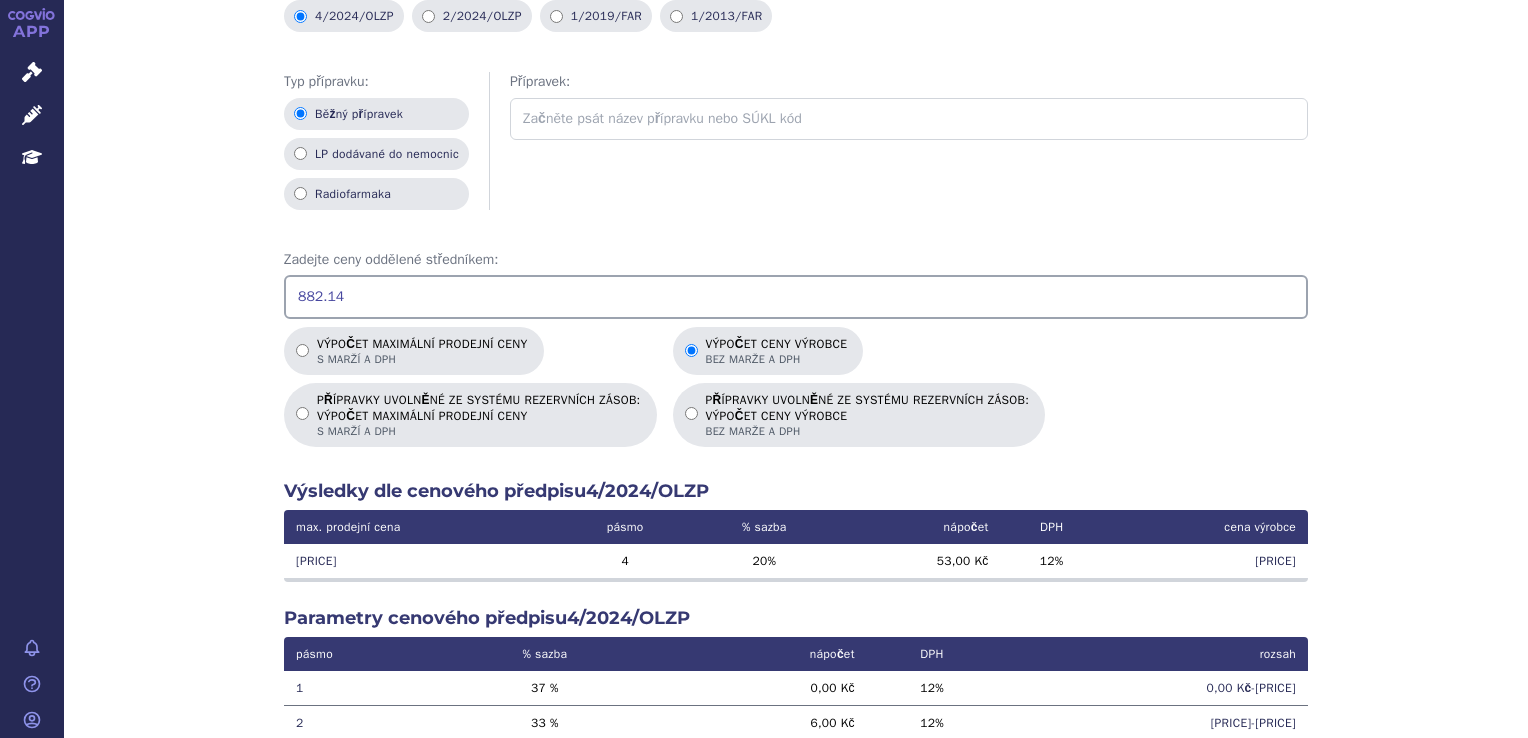 drag, startPoint x: 356, startPoint y: 299, endPoint x: 227, endPoint y: 298, distance: 129.00388 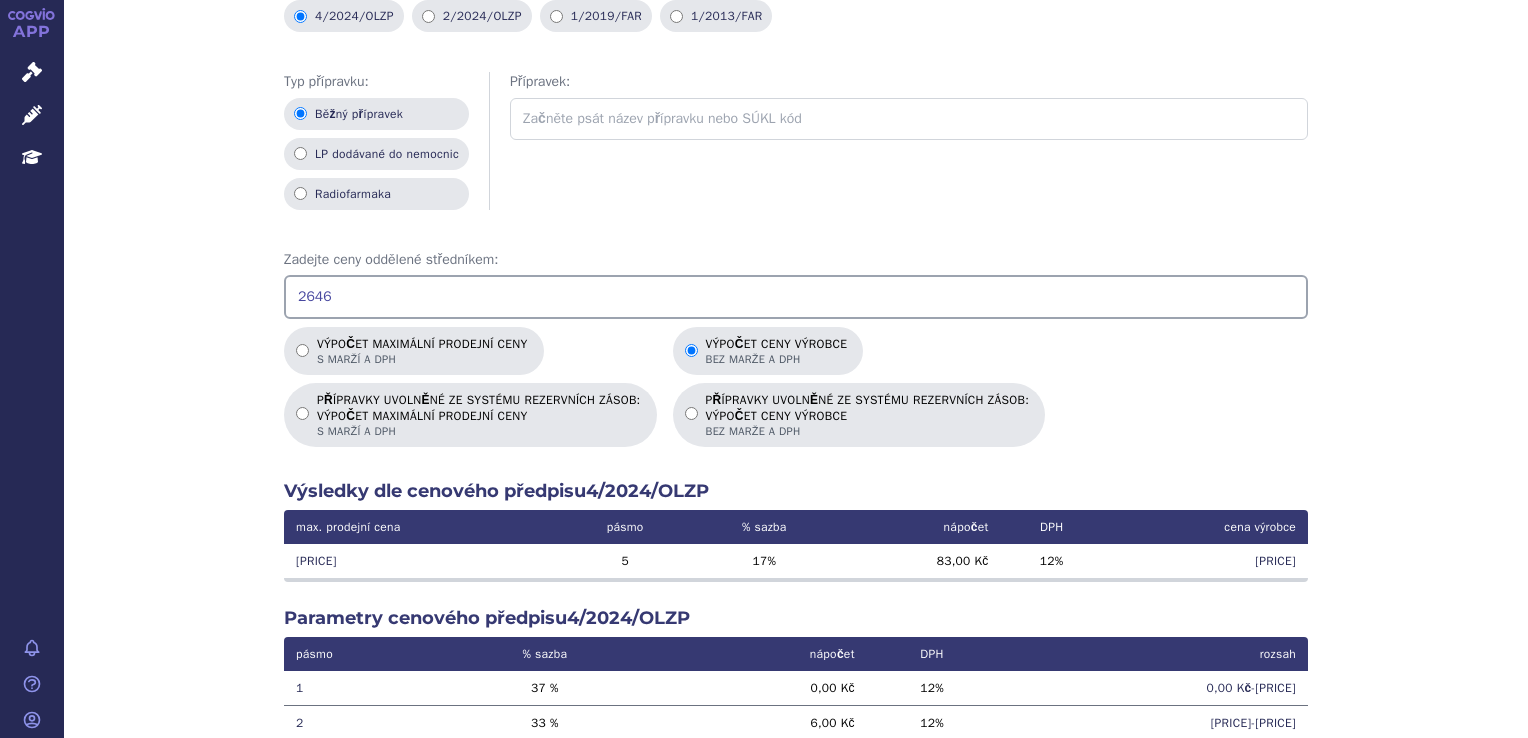 click on "Použitý cenový předpis: 4/2024/OLZP 2/2024/OLZP 1/2019/FAR 1/2013/FAR Typ přípravku: Běžný přípravek LP dodávané do nemocnic Radiofarmaka Přípravek: Zadejte ceny oddělené středníkem: [PRICE] Výpočet maximální prodejní ceny s marží a DPH Výpočet ceny výrobce bez marže a DPH PŘÍPRAVKY UVOLNĚNÉ ZE SYSTÉMU REZERVNÍCH ZÁSOB: VÝPOČET MAXIMÁLNÍ PRODEJNÍ CENY s marží a DPH PŘÍPRAVKY UVOLNĚNÉ ZE SYSTÉMU REZERVNÍCH ZÁSOB: VÝPOČET CENY VÝROBCE bez marže a DPH Výsledky dle cenového předpisu  4/2024/OLZP max. prodejní cena pásmo % sazba nápočet DPH max. OP distributora min. OP výdeje cena výrobce [PRICE] 5 17  % 83,00 Kč 12  % 143,86 Kč 388,96 Kč 1 948,29 Kč Parametry cenového předpisu  4/2024/OLZP pásmo % sazba nápočet DPH max. podíl OP distributora min. podíl OP výdeje rozsah 1 37 % 0,00 Kč 12  % 16  % 84 % 0,00 Kč  -  230,16 Kč 2 33 % 6,00 Kč 12  % 17  % 83 % 230,17 Kč  -  453,60 Kč 3 24 % 33,00 Kč 12  % 20  % 80 %" at bounding box center [796, 480] 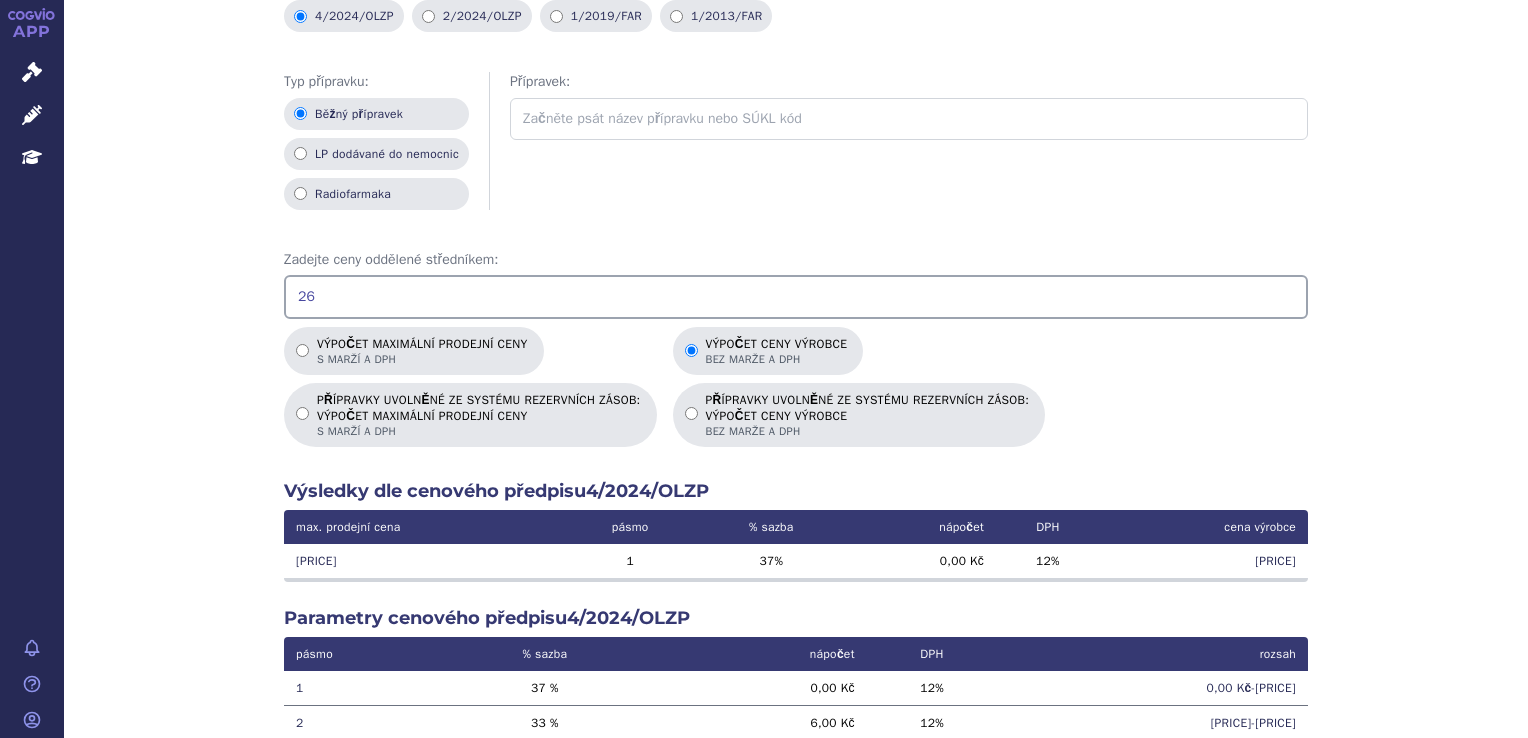 type on "2" 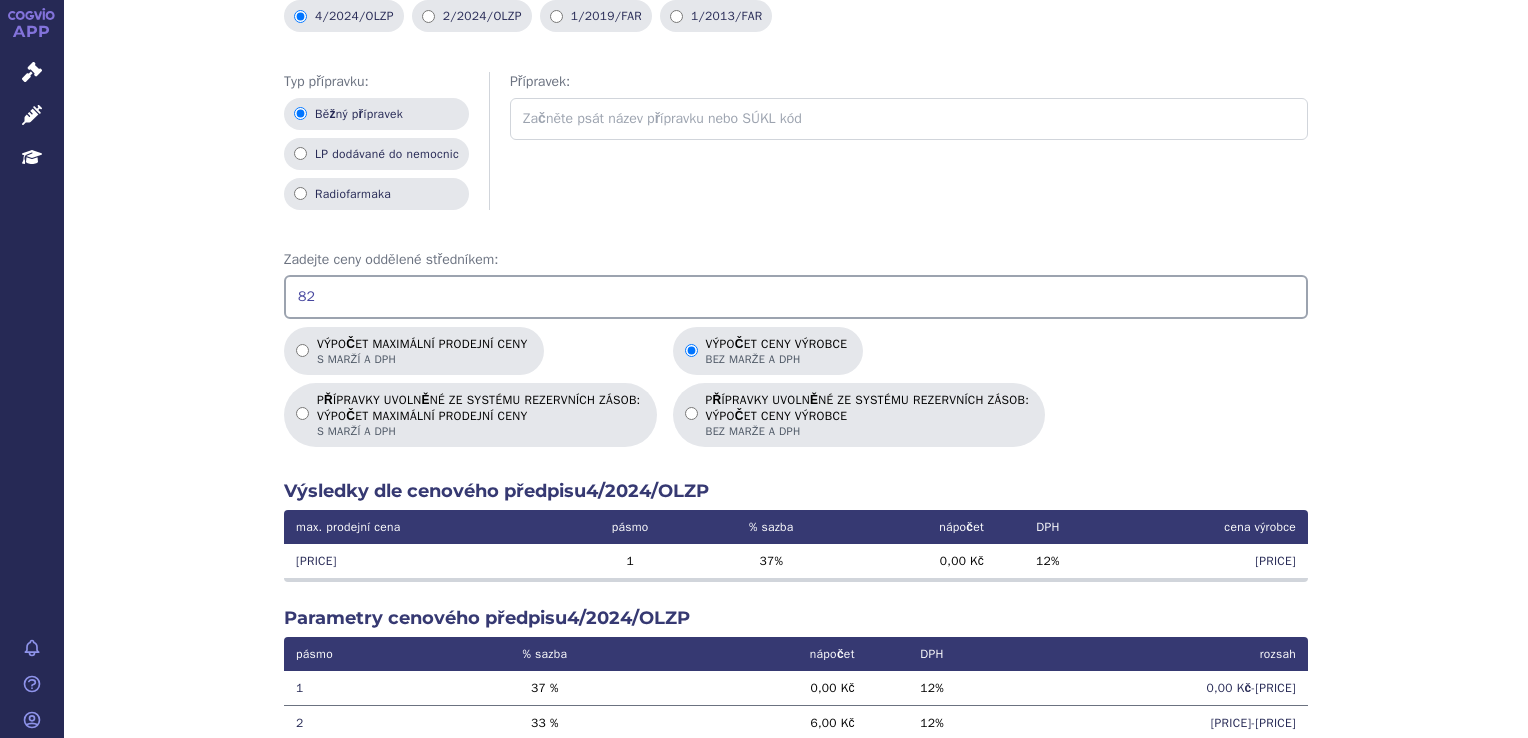 type on "8" 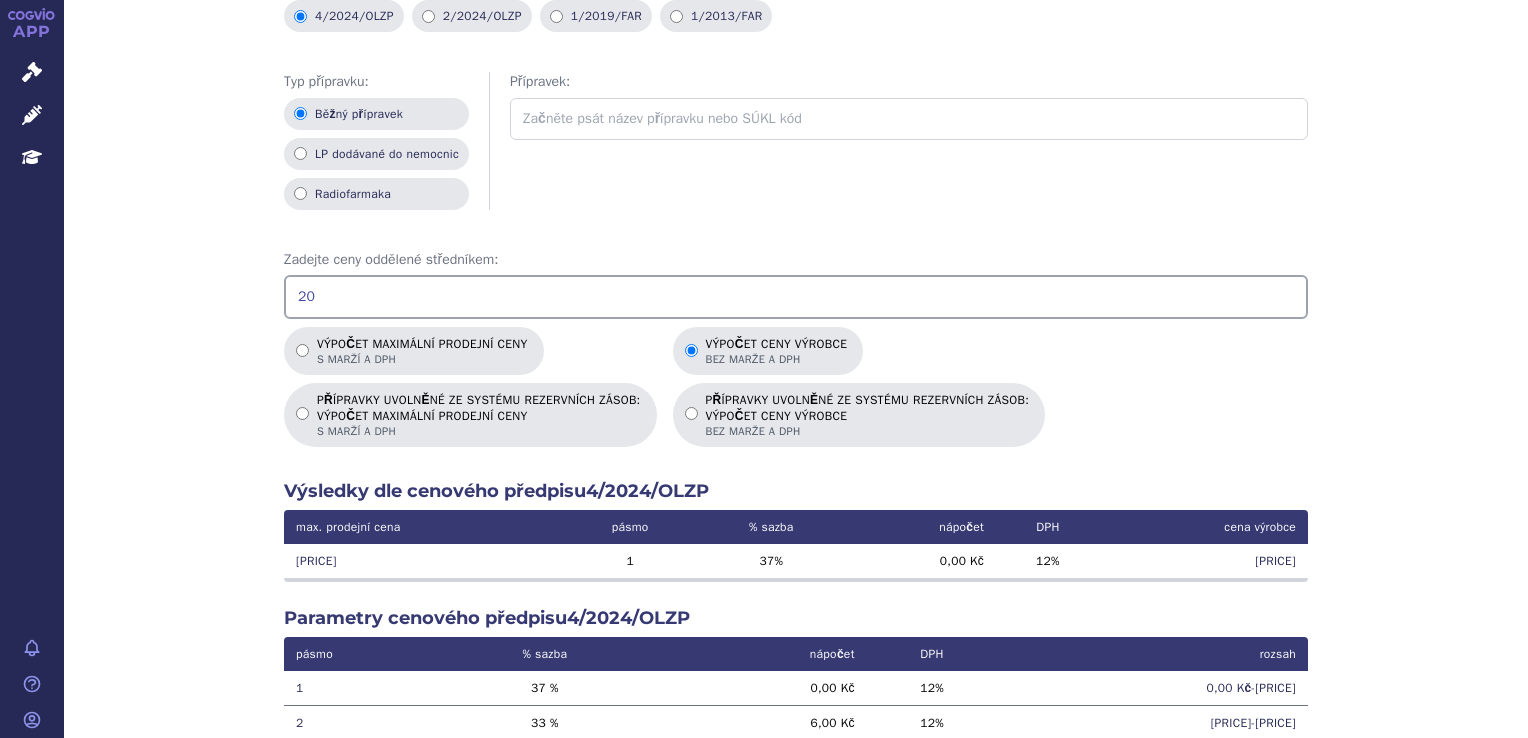 type on "2" 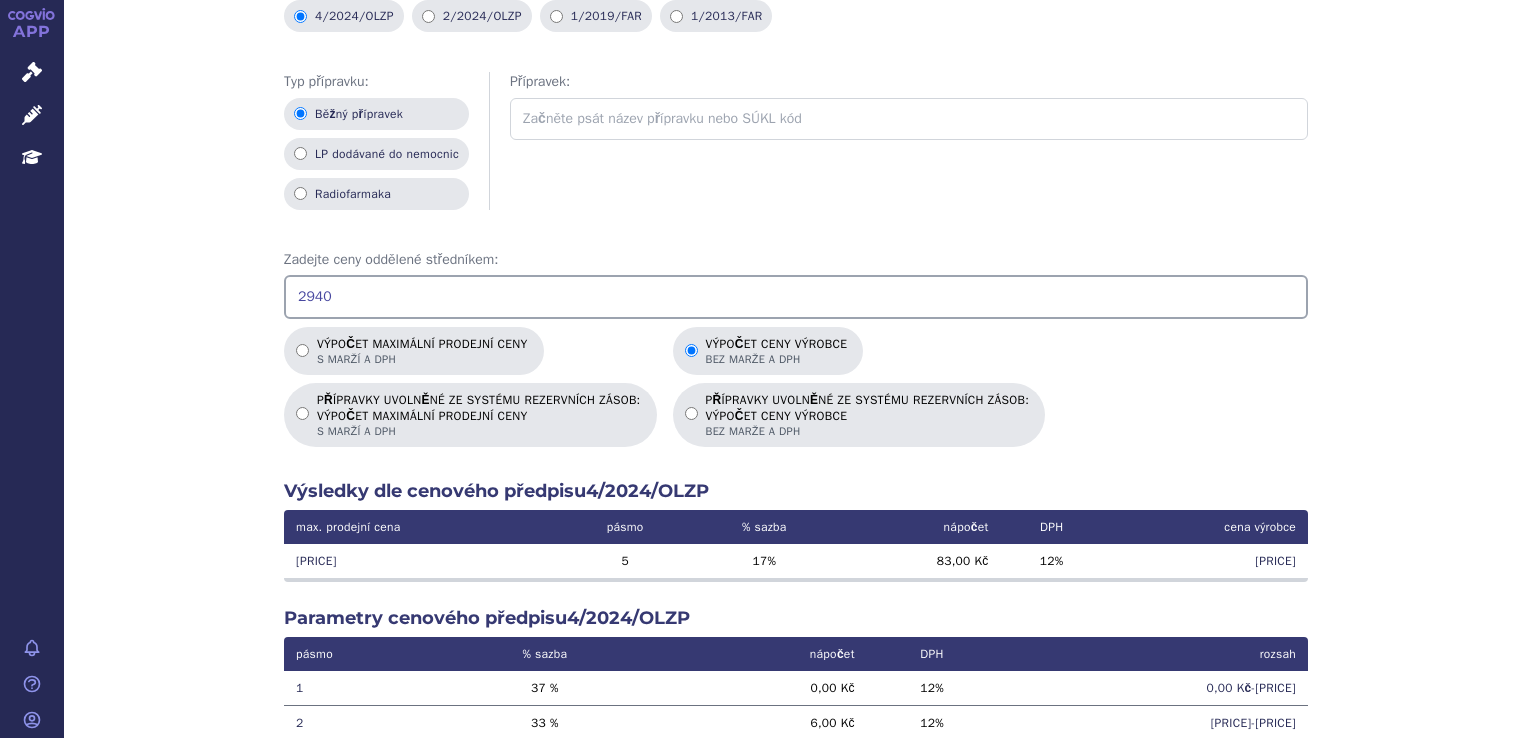 type on "2940" 